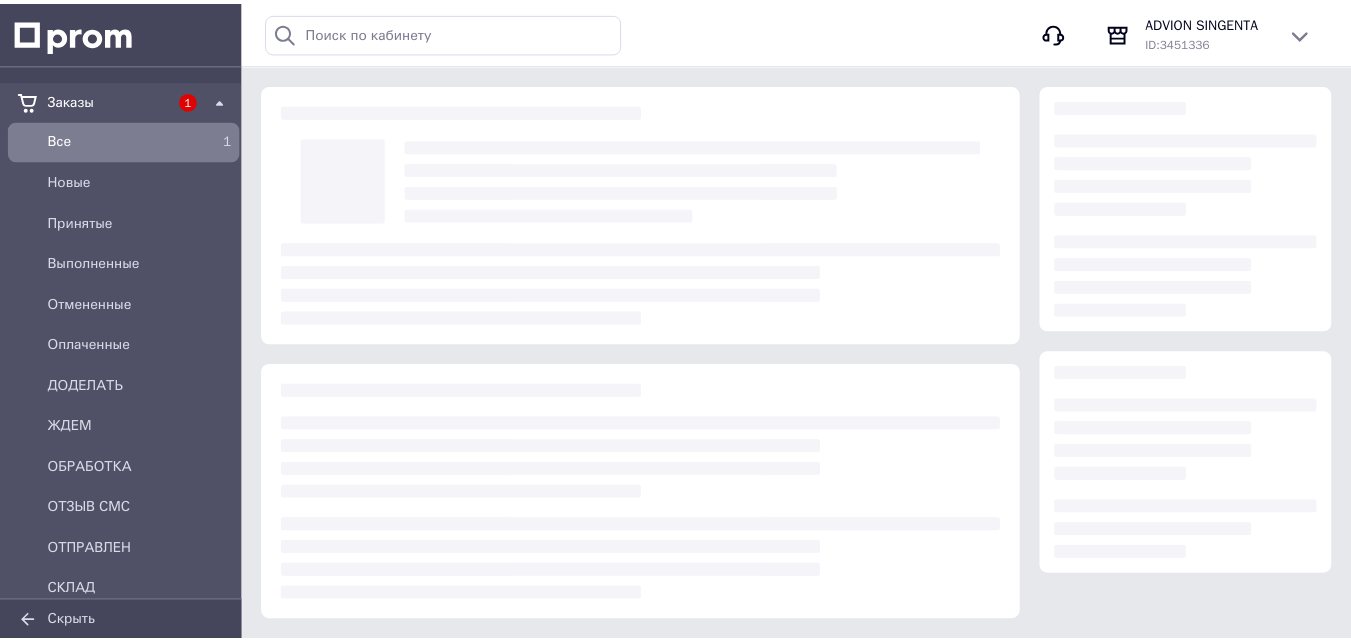 scroll, scrollTop: 243, scrollLeft: 0, axis: vertical 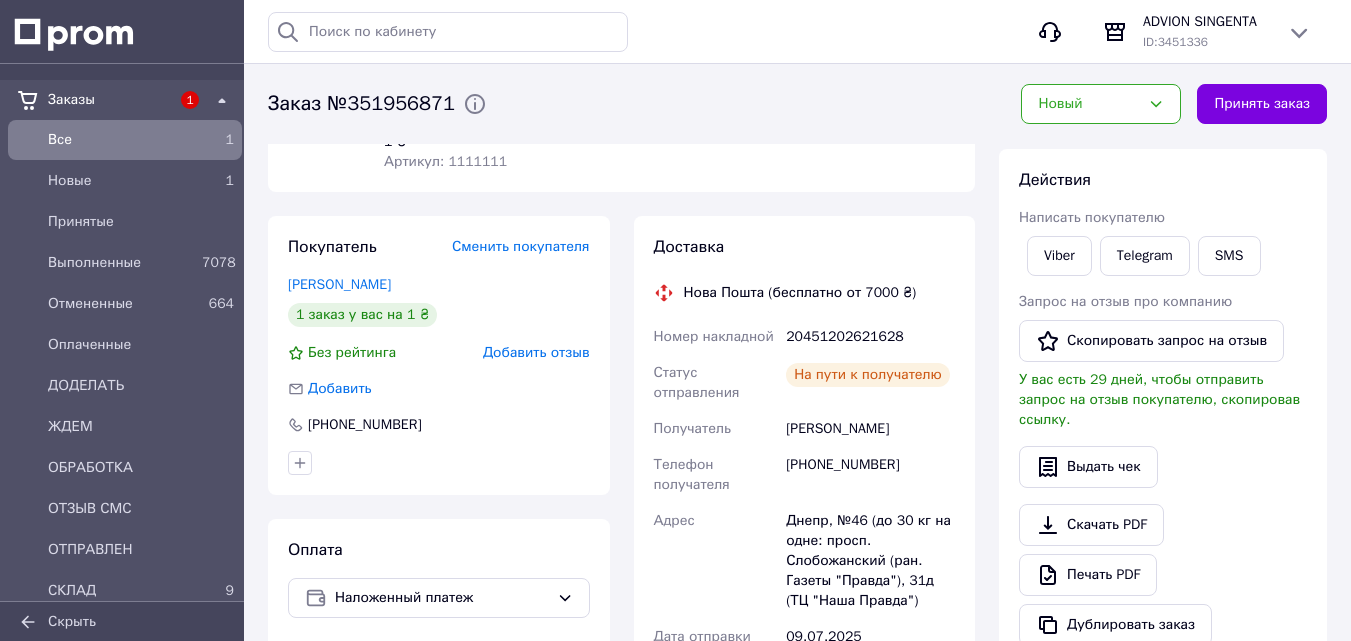 click on "Новый" at bounding box center (1089, 104) 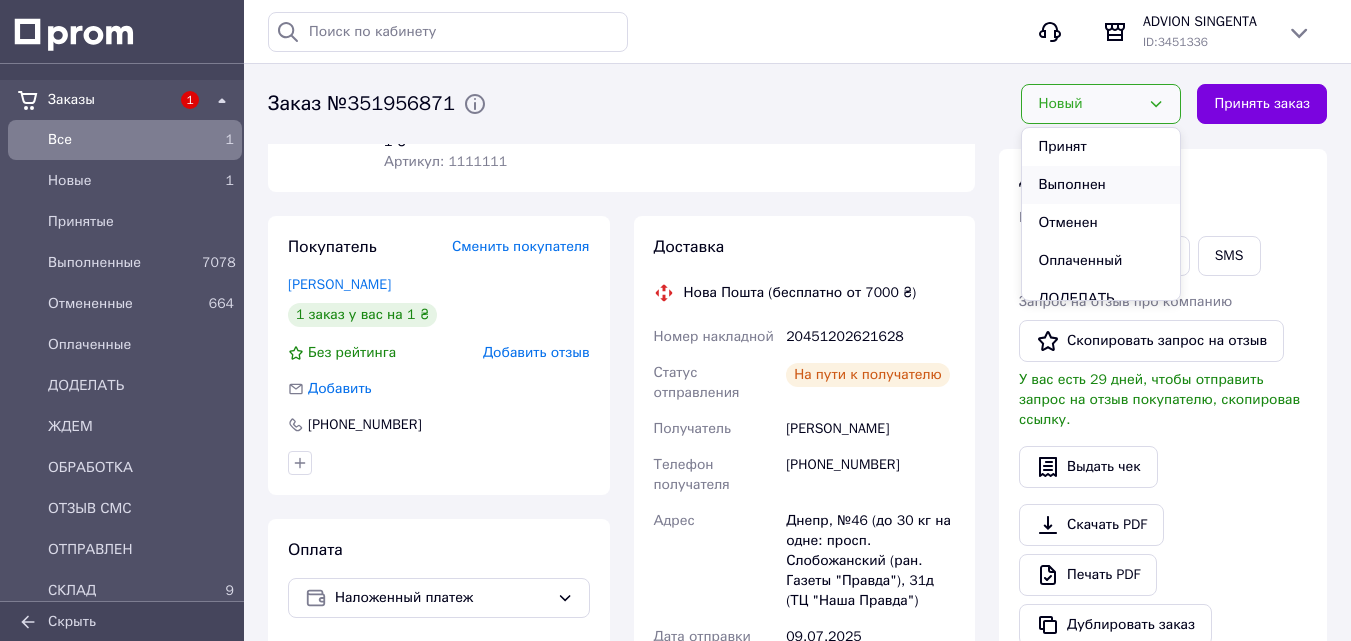 click on "Выполнен" at bounding box center [1101, 185] 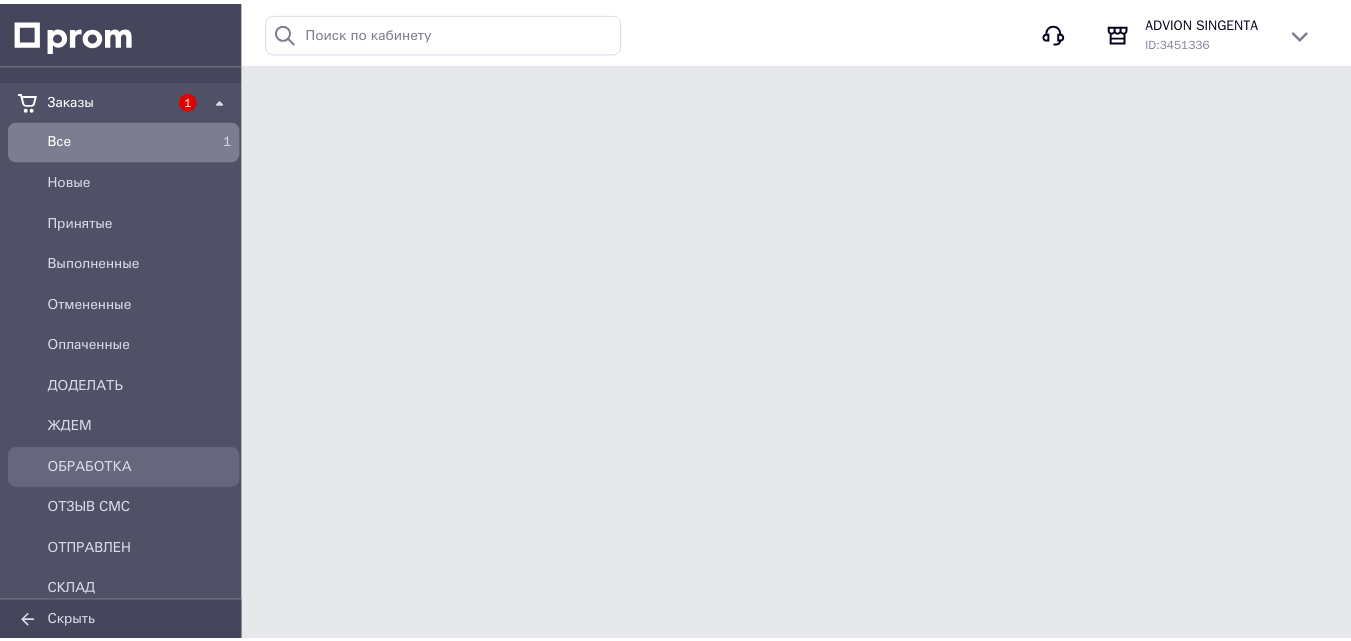 scroll, scrollTop: 0, scrollLeft: 0, axis: both 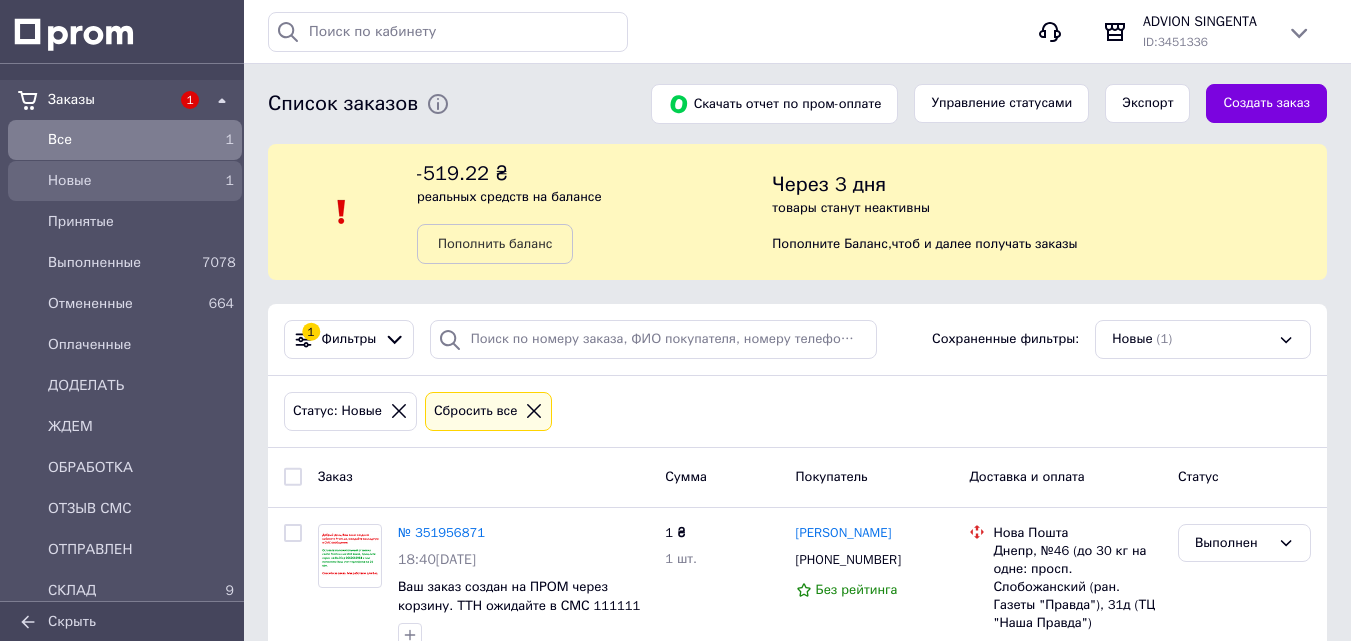 click on "Новые" at bounding box center [121, 181] 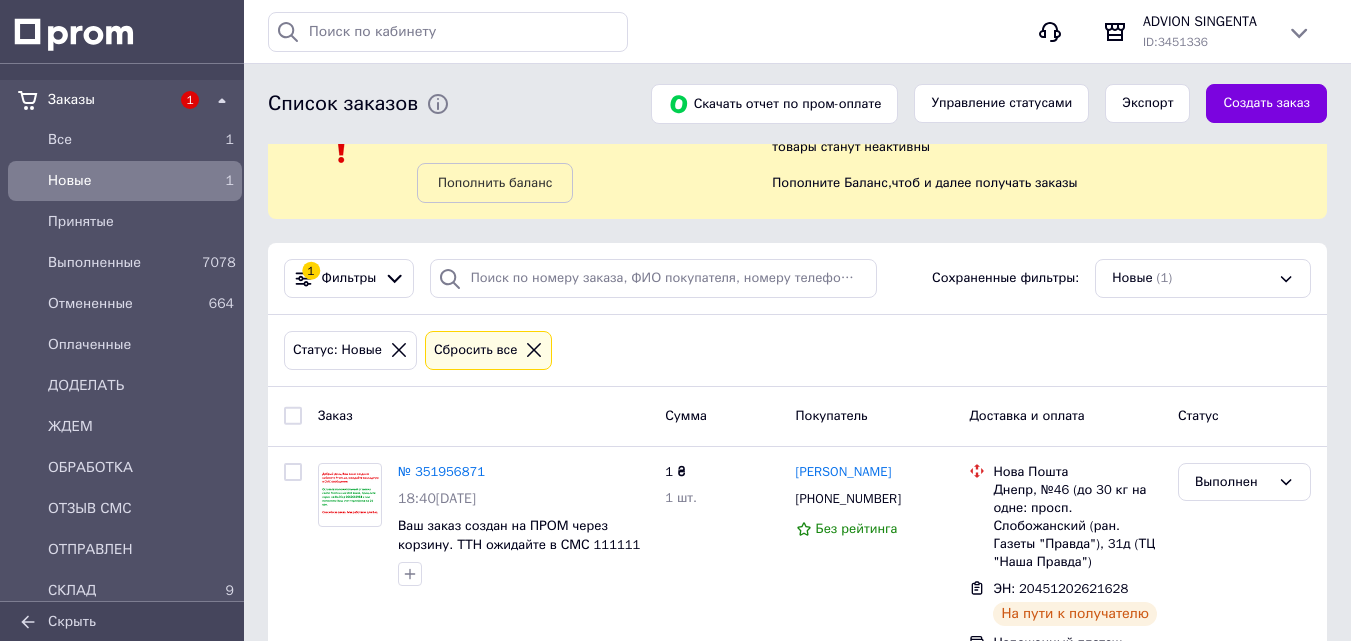 scroll, scrollTop: 94, scrollLeft: 0, axis: vertical 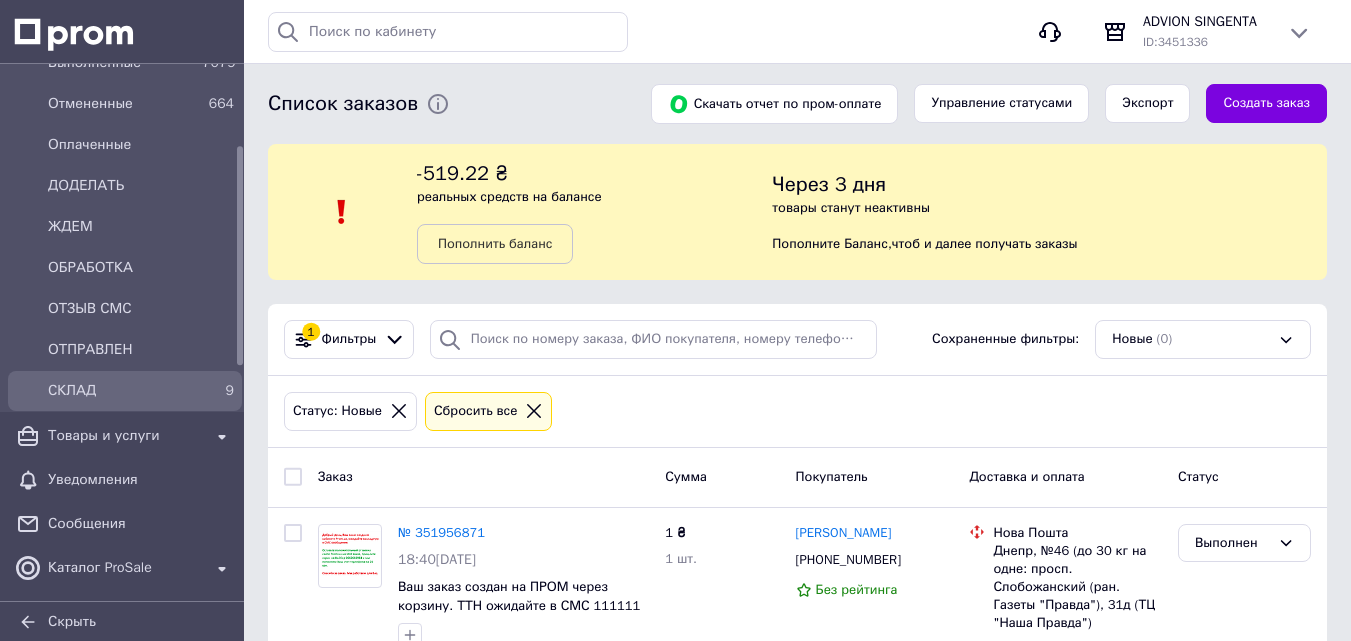 click on "СКЛАД" at bounding box center [121, 391] 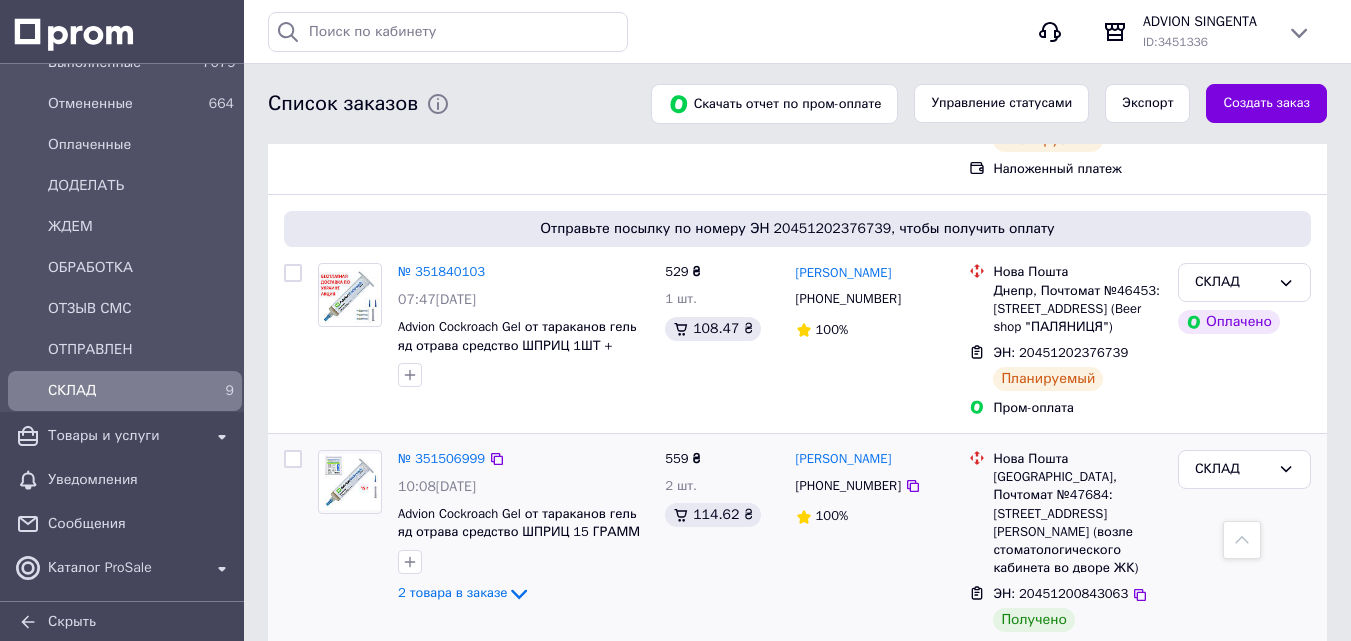 scroll, scrollTop: 500, scrollLeft: 0, axis: vertical 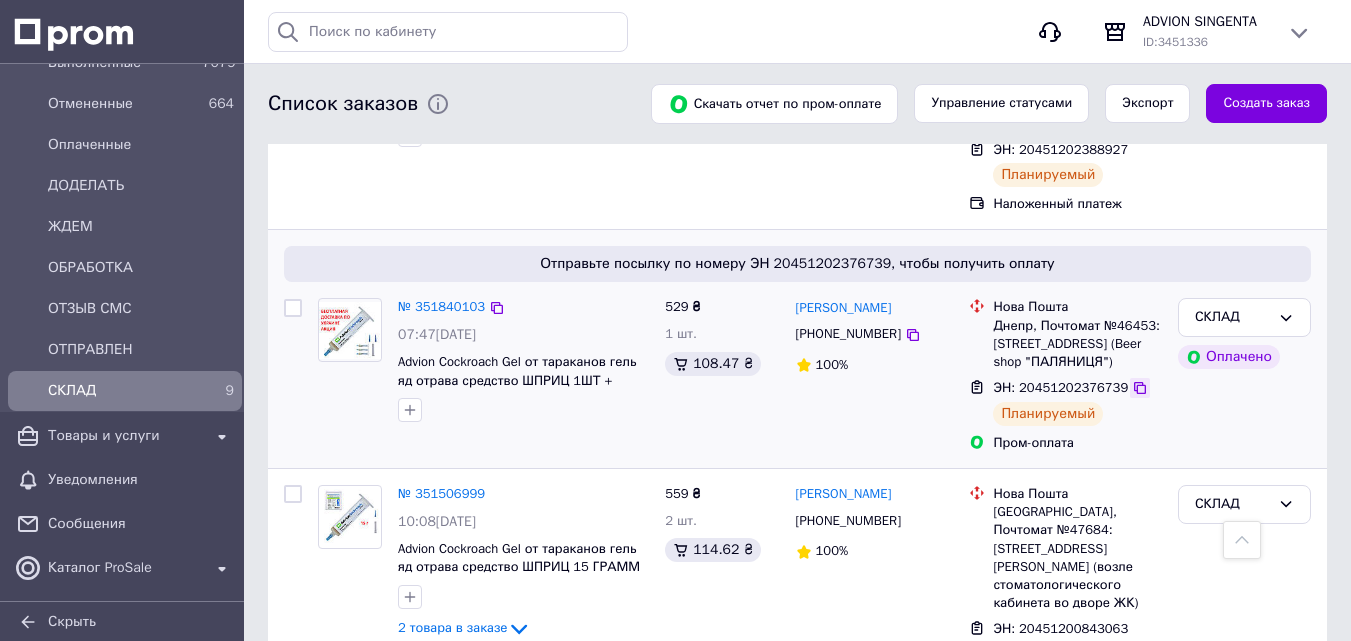 click 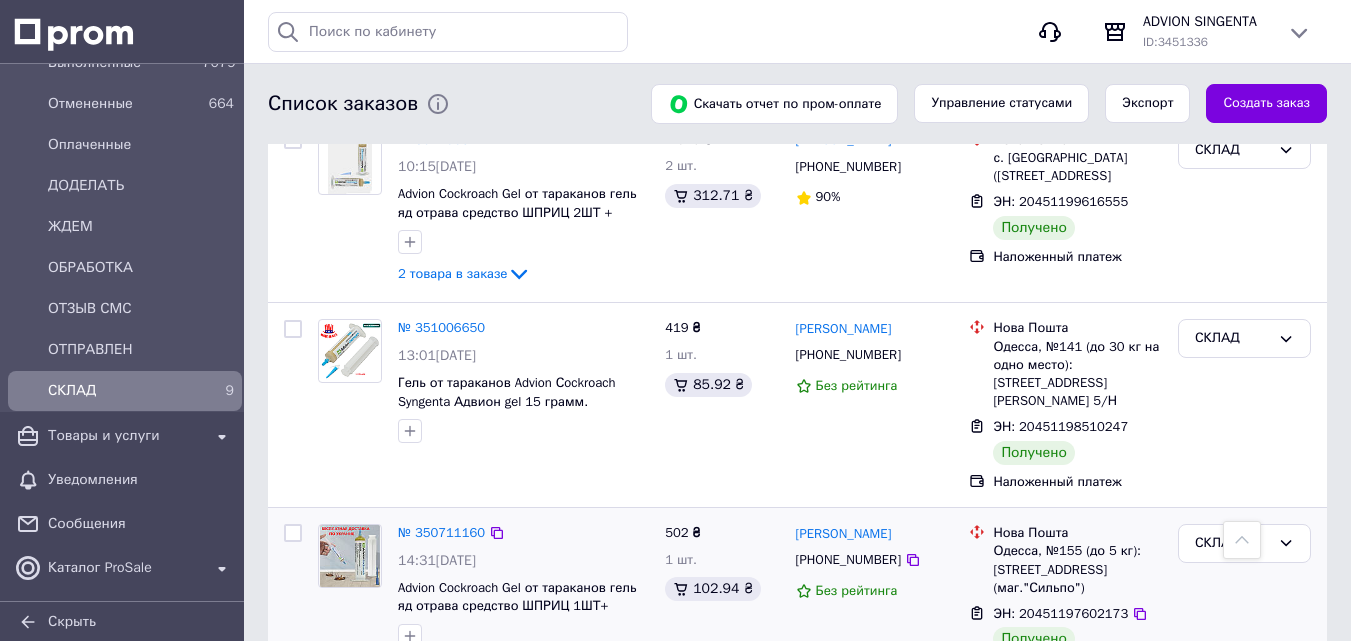 scroll, scrollTop: 1659, scrollLeft: 0, axis: vertical 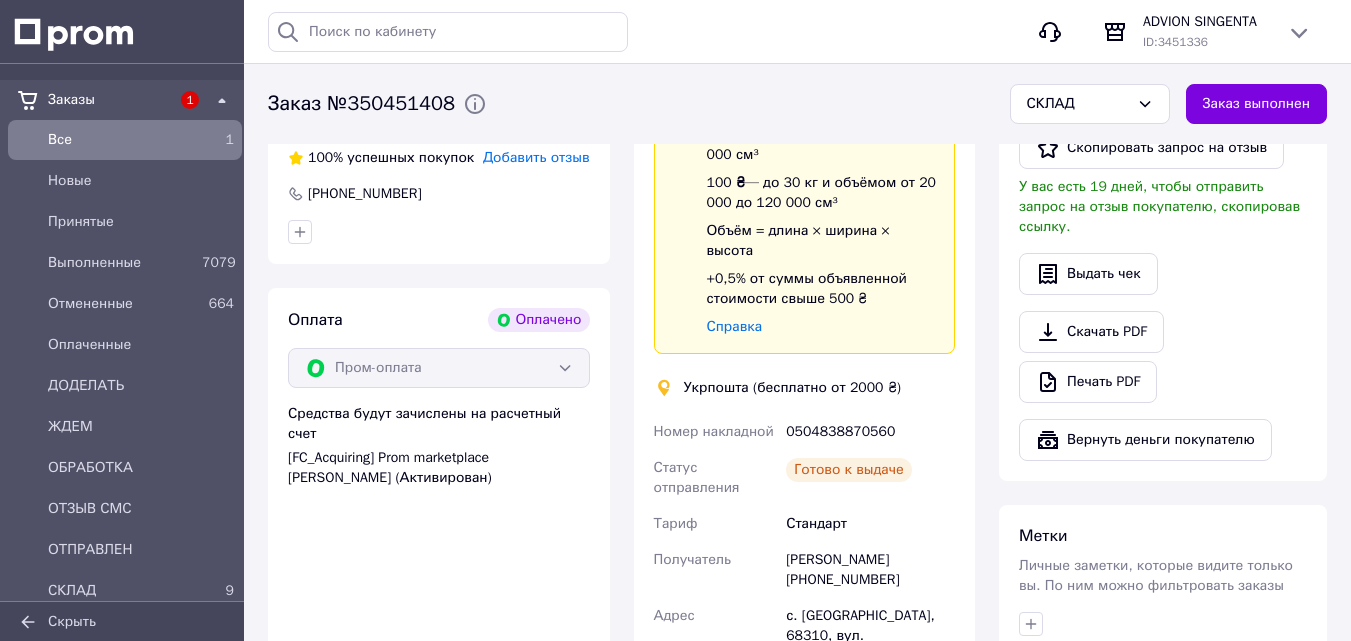 click on "0504838870560" at bounding box center [870, 432] 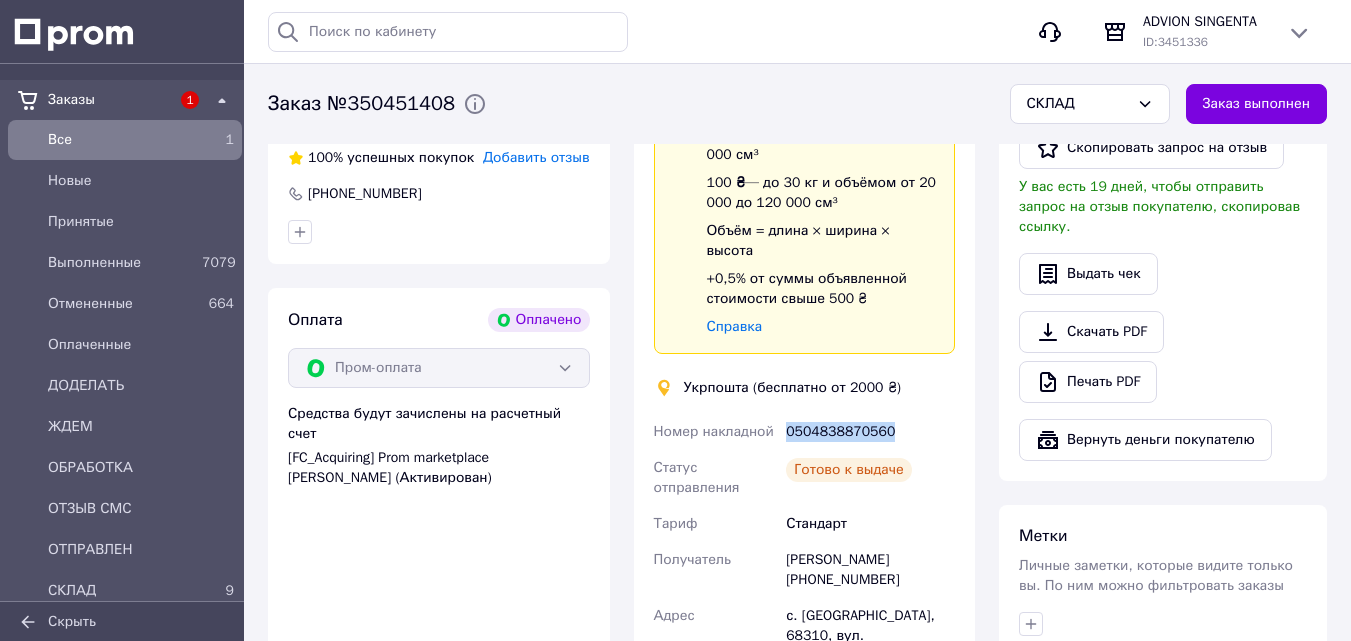 click on "0504838870560" at bounding box center [870, 432] 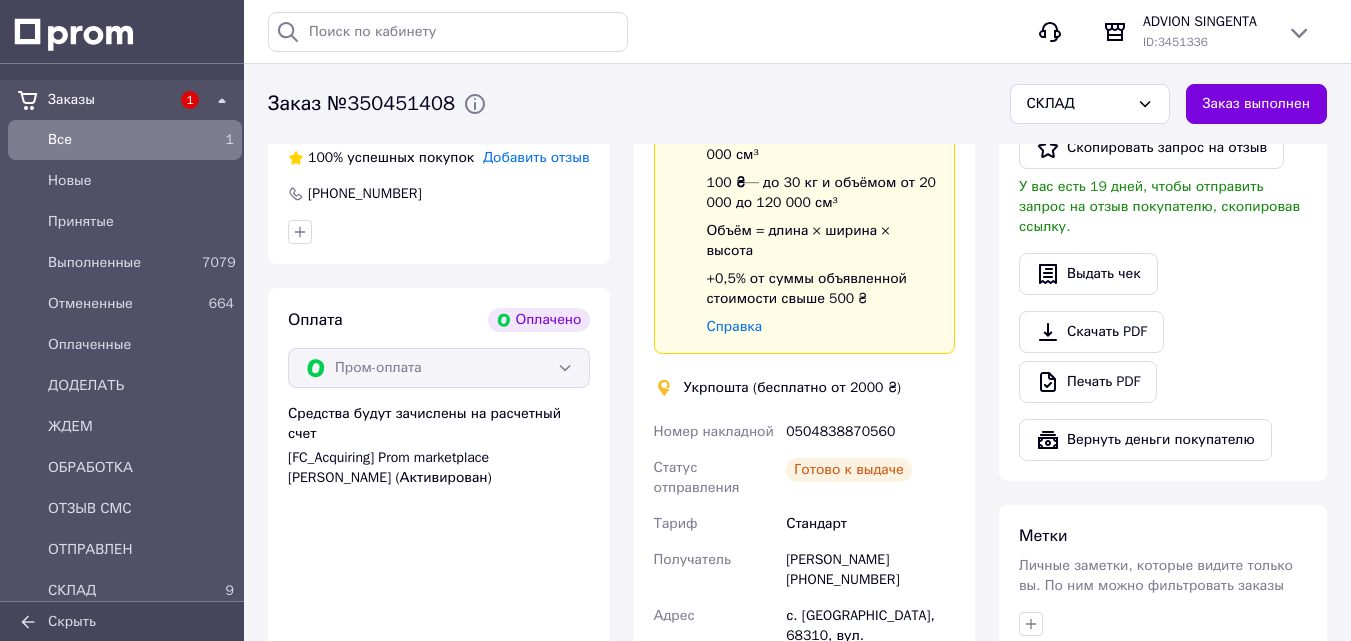 click on "Тариф" at bounding box center [716, 524] 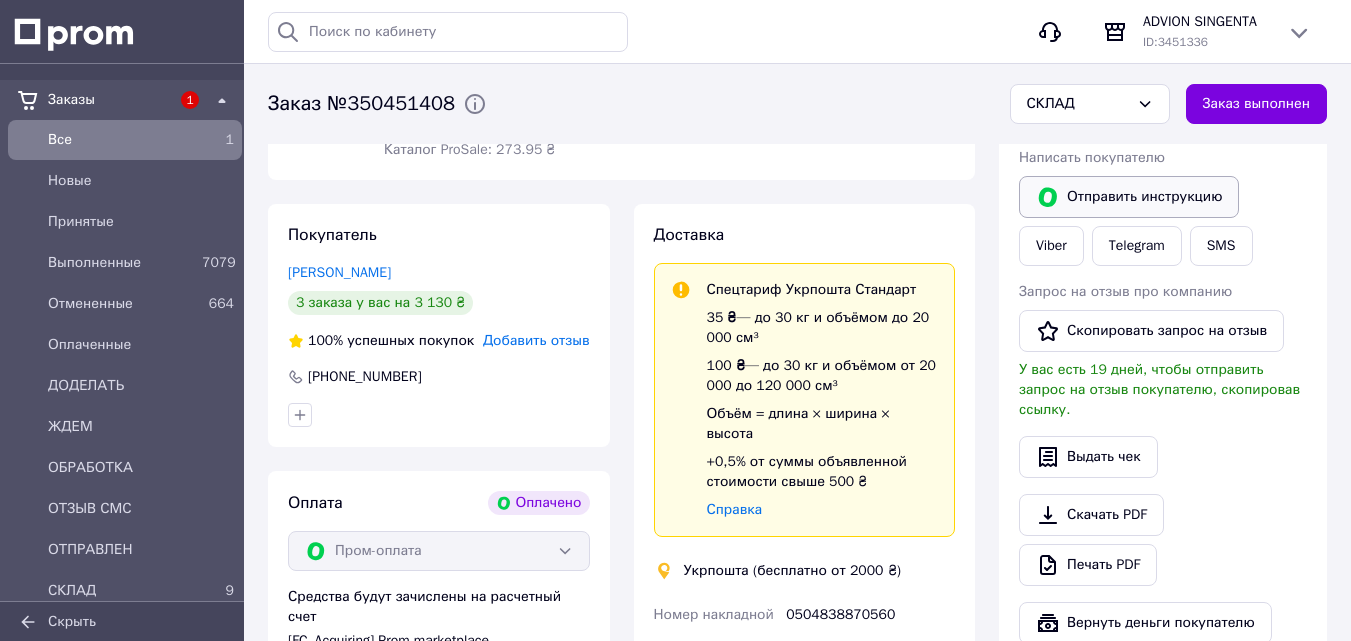 scroll, scrollTop: 400, scrollLeft: 0, axis: vertical 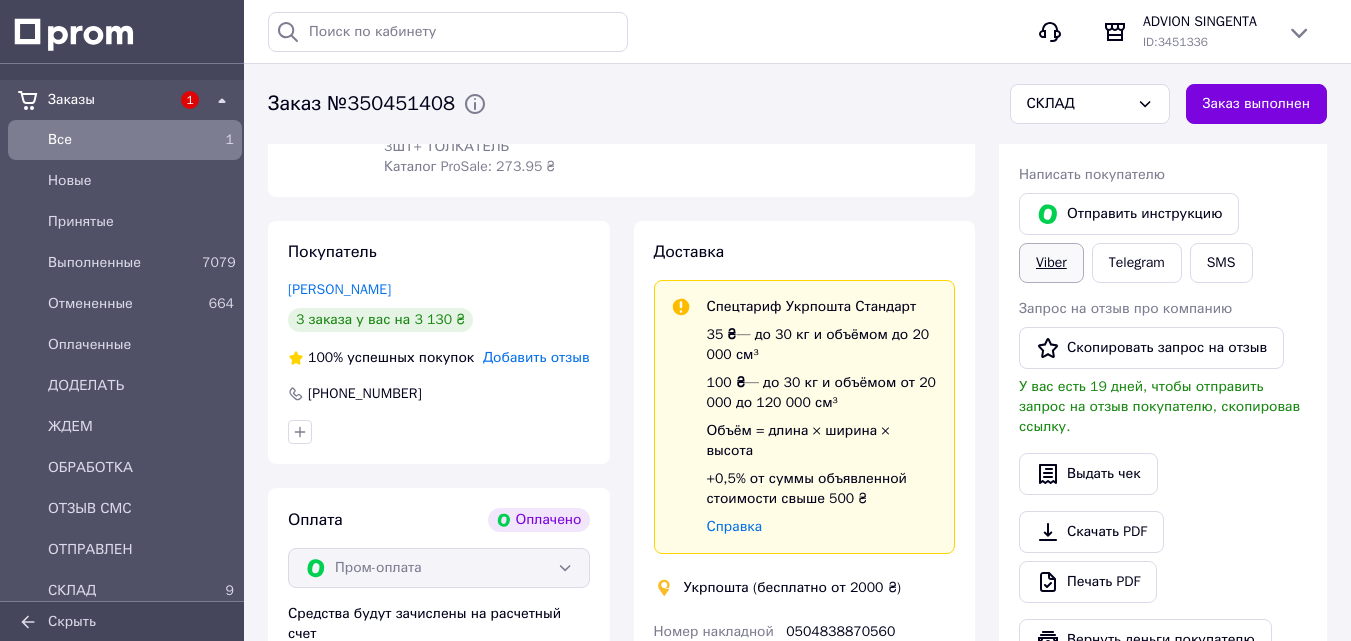 click on "Viber" at bounding box center [1051, 263] 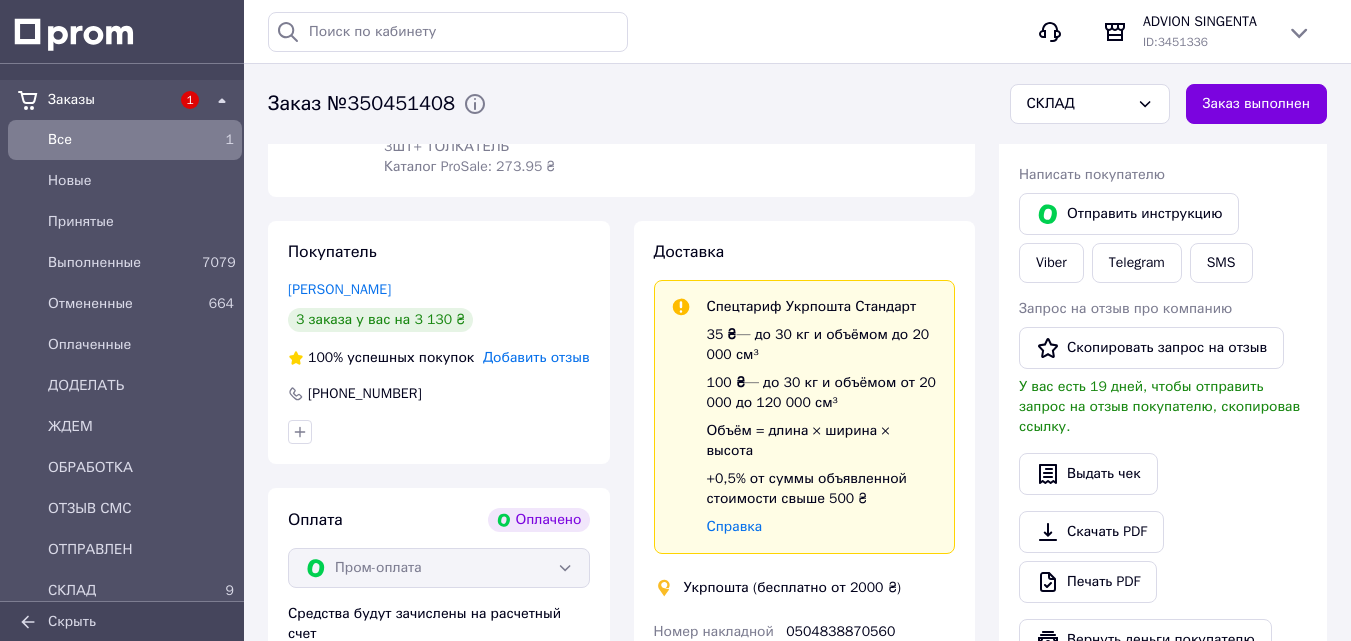 click on "Доставка Спецтариф Укрпошта Стандарт 35 ₴  — до 30 кг и объёмом до 20 000 см³ 100 ₴  — до 30 кг и объёмом от 20 000 до 120 000 см³ Объём = длина × ширина × высота +0,5% от суммы объявленной стоимости свыше 500 ₴ Справка Укрпошта (бесплатно от 2000 ₴) Номер накладной 0504838870560 Статус отправления Готово к выдаче Тариф Стандарт Получатель Юлія Никуліна +380931332385 Адрес с. Старые Трояны, 68310, вул. Шкільна, 94 Плательщик Получатель Оценочная стоимость 1 336 ₴ Стоимость доставки 41.68 ₴ Распечатать ярлык Тариф     * Стандарт Плательщик   * Получатель Фамилия получателя   * Никуліна   * Юлія   *" at bounding box center [805, 659] 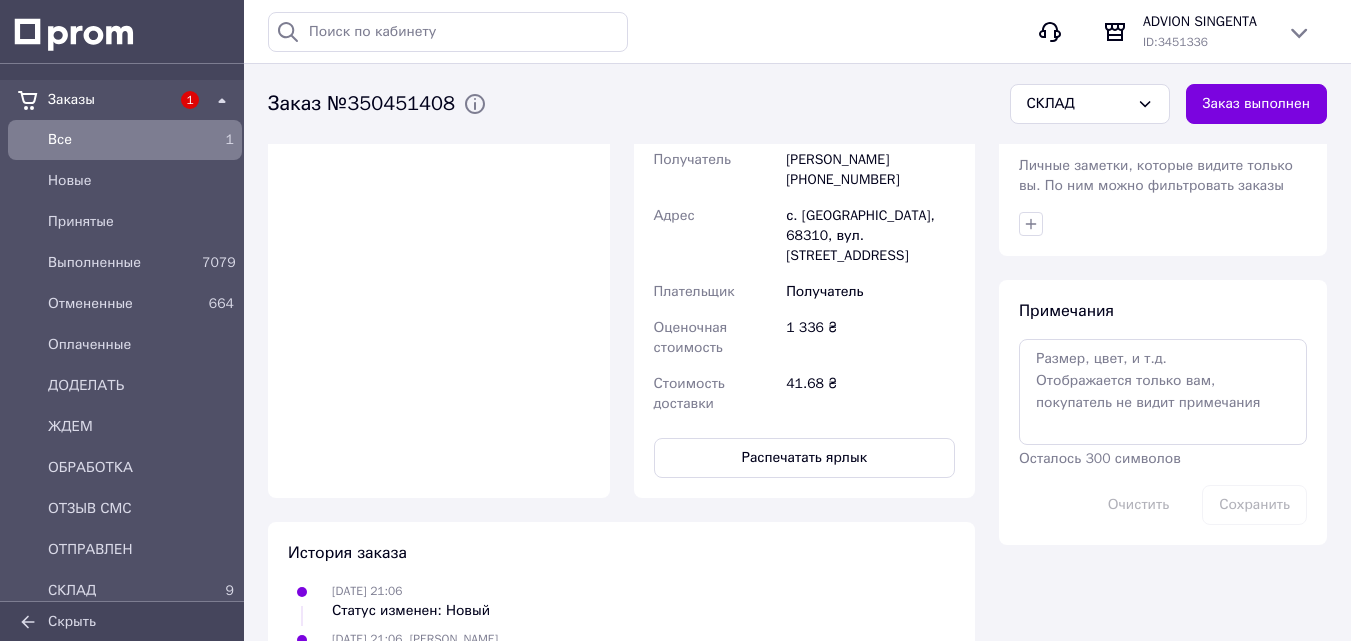 scroll, scrollTop: 1100, scrollLeft: 0, axis: vertical 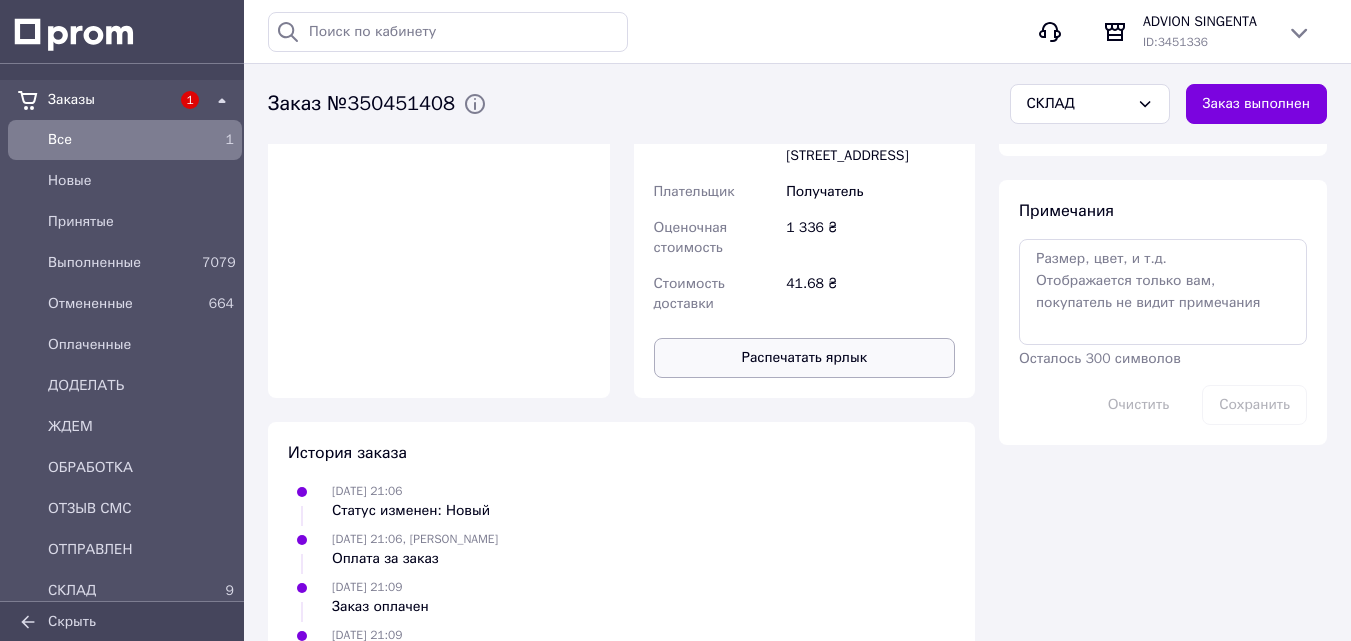 click on "Распечатать ярлык" at bounding box center [805, 358] 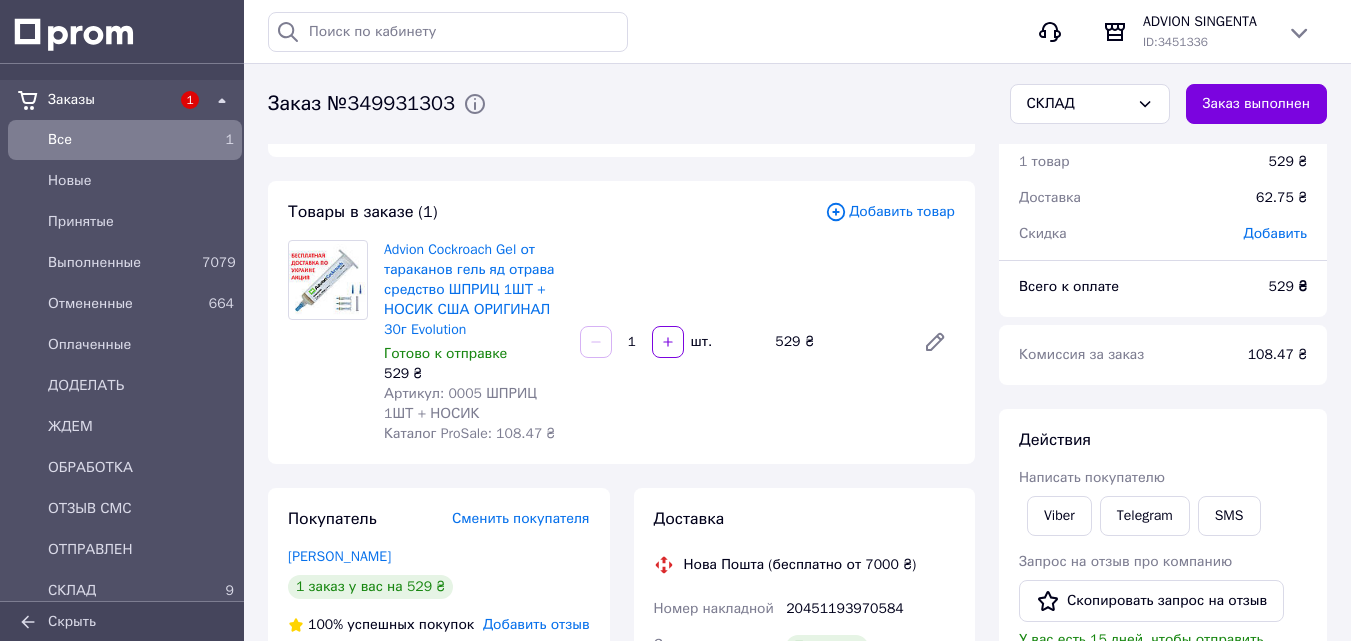 scroll, scrollTop: 100, scrollLeft: 0, axis: vertical 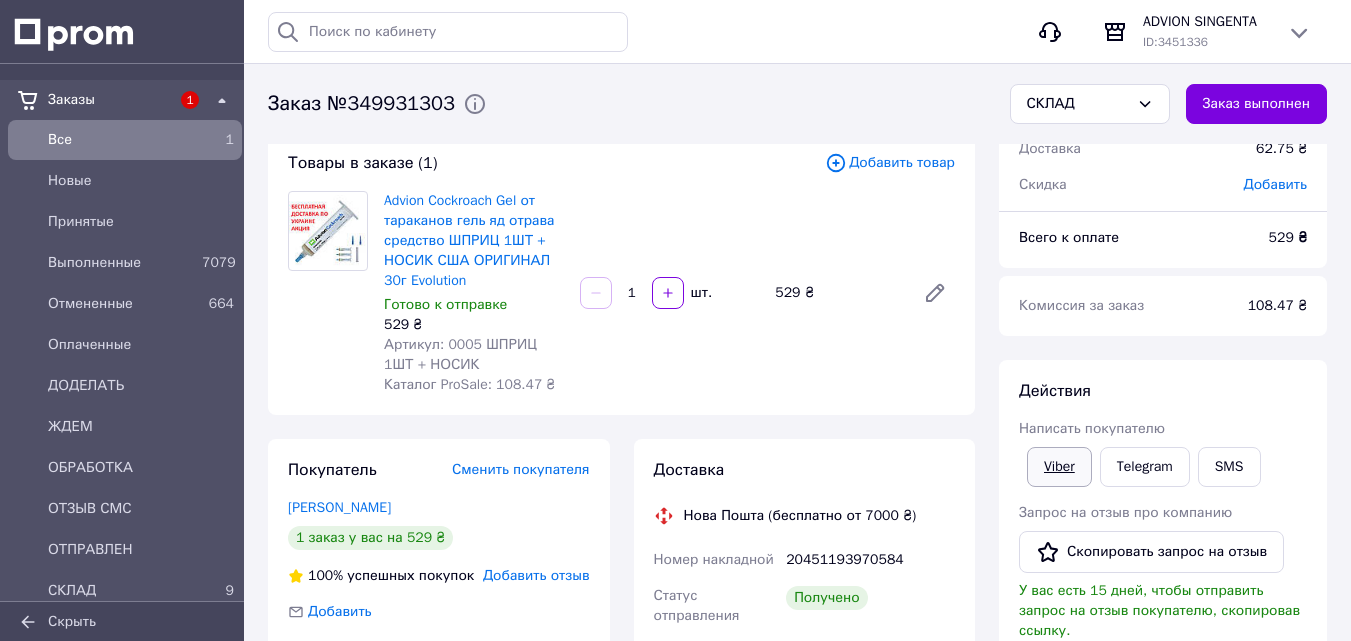 click on "Viber" at bounding box center [1059, 467] 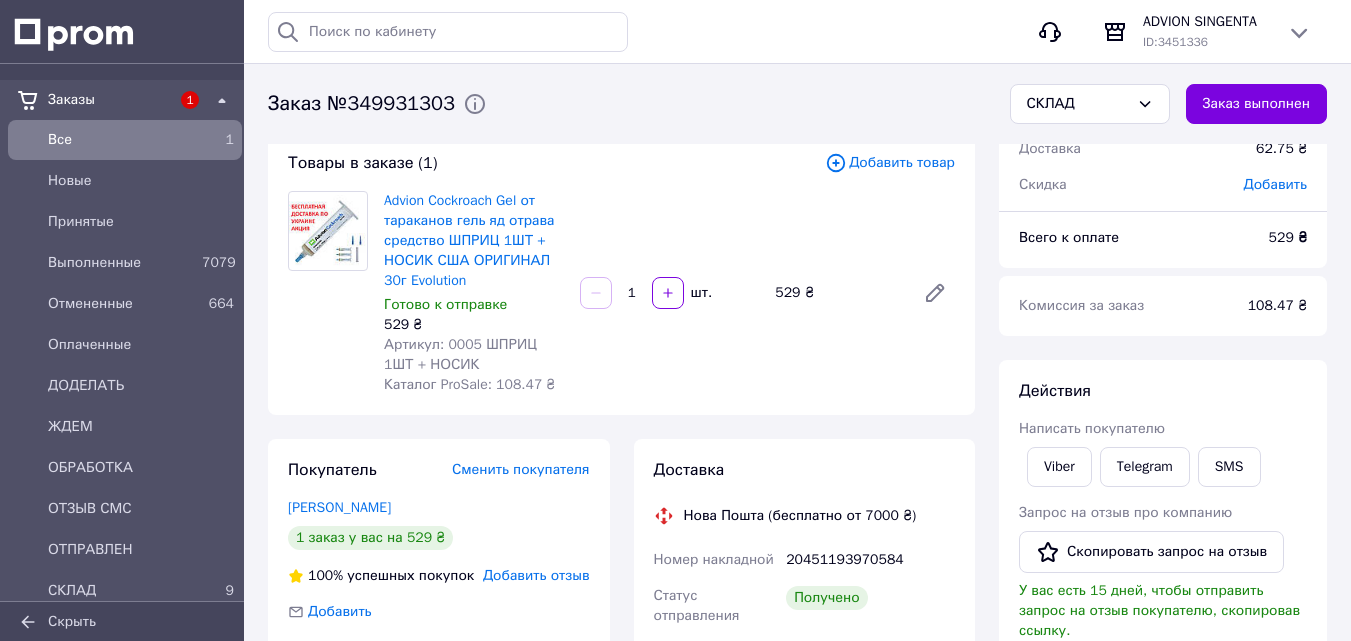 scroll, scrollTop: 300, scrollLeft: 0, axis: vertical 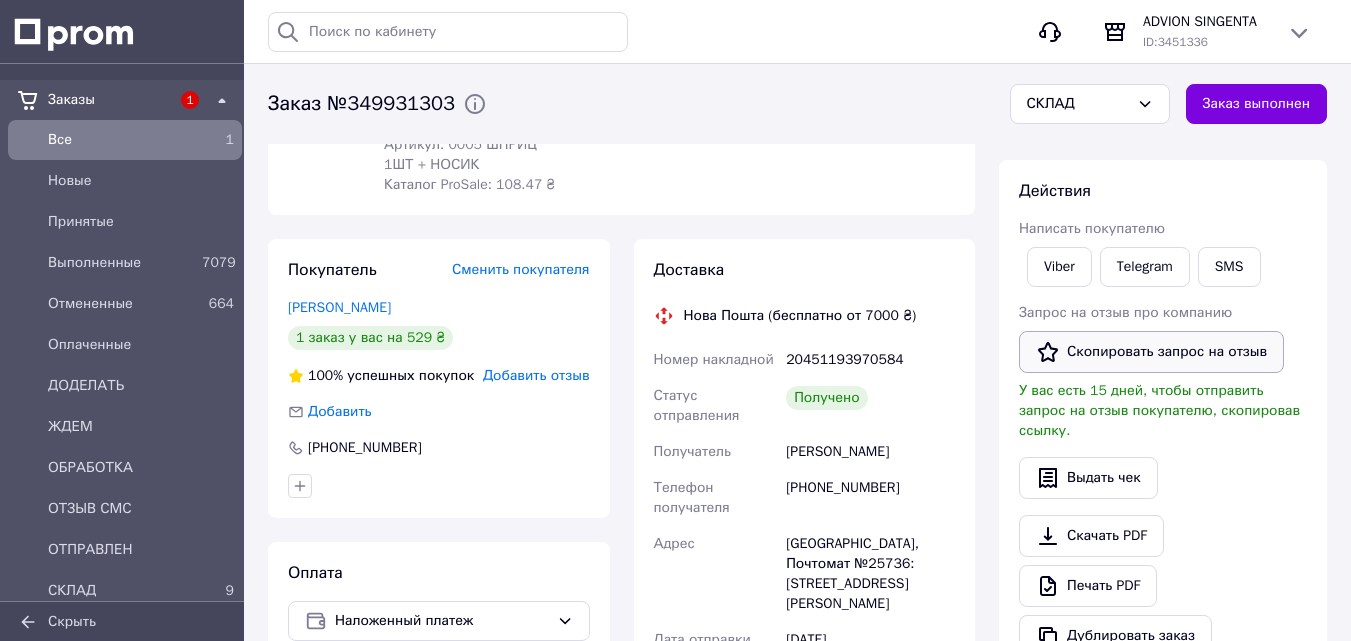 click on "Скопировать запрос на отзыв" at bounding box center [1151, 352] 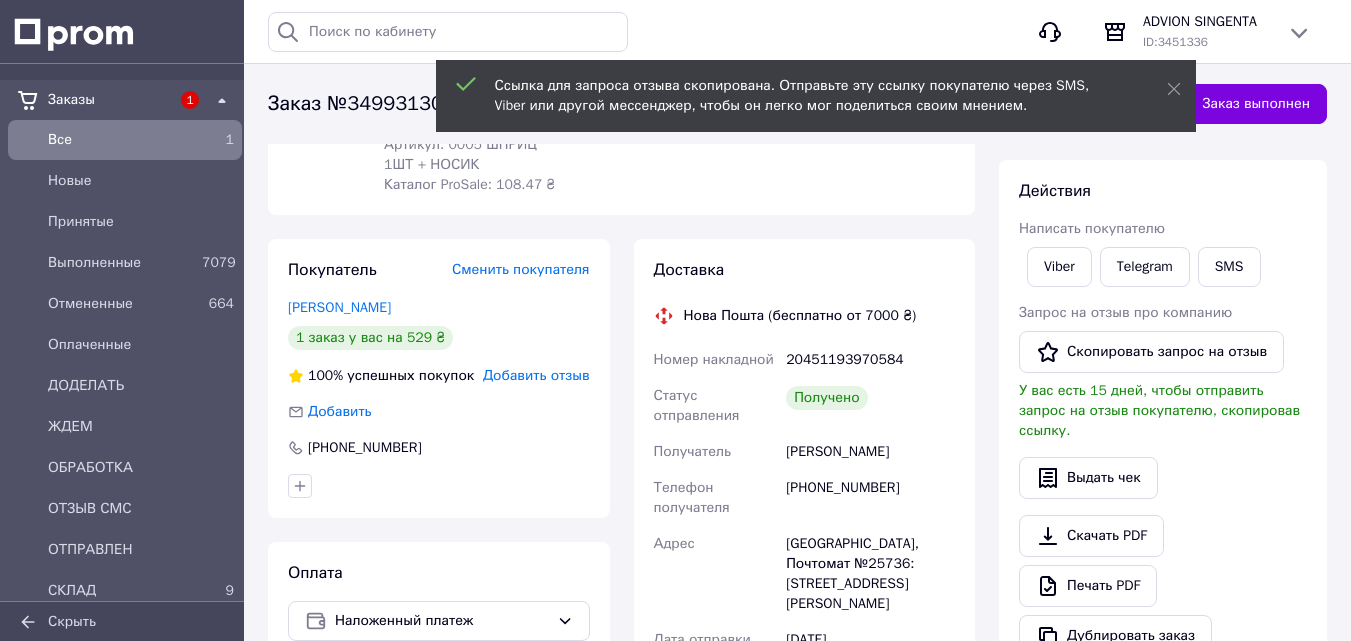 scroll, scrollTop: 200, scrollLeft: 0, axis: vertical 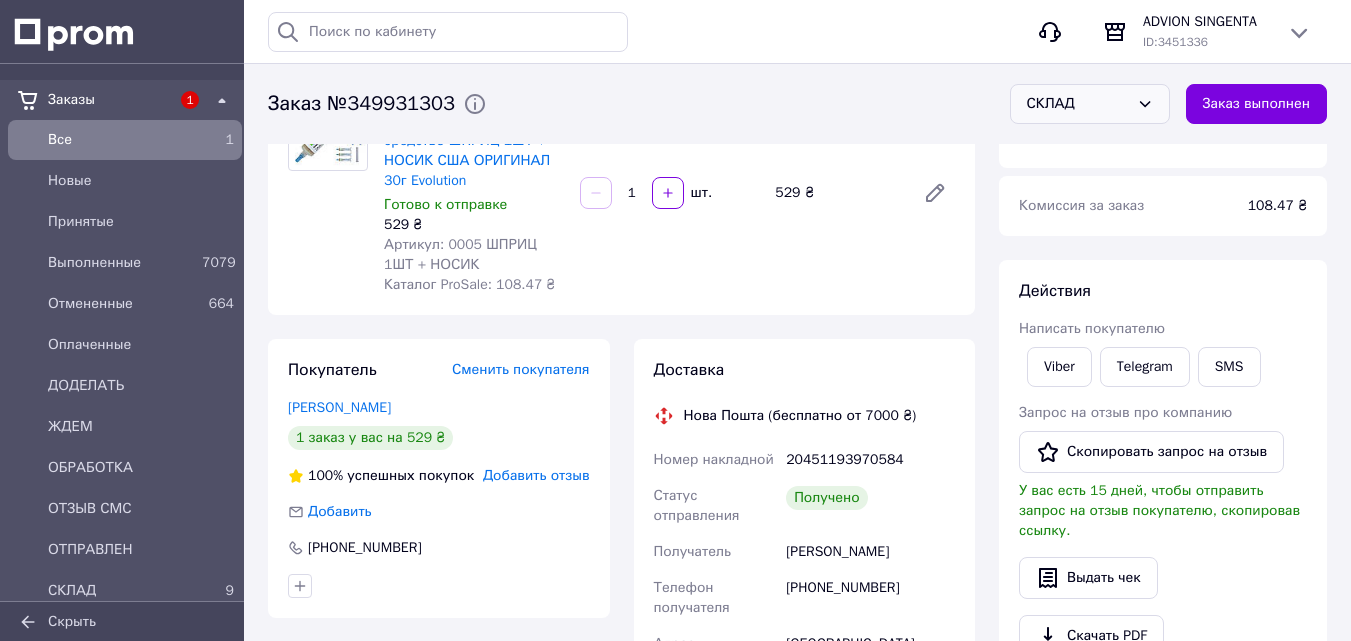 click on "СКЛАД" at bounding box center (1078, 104) 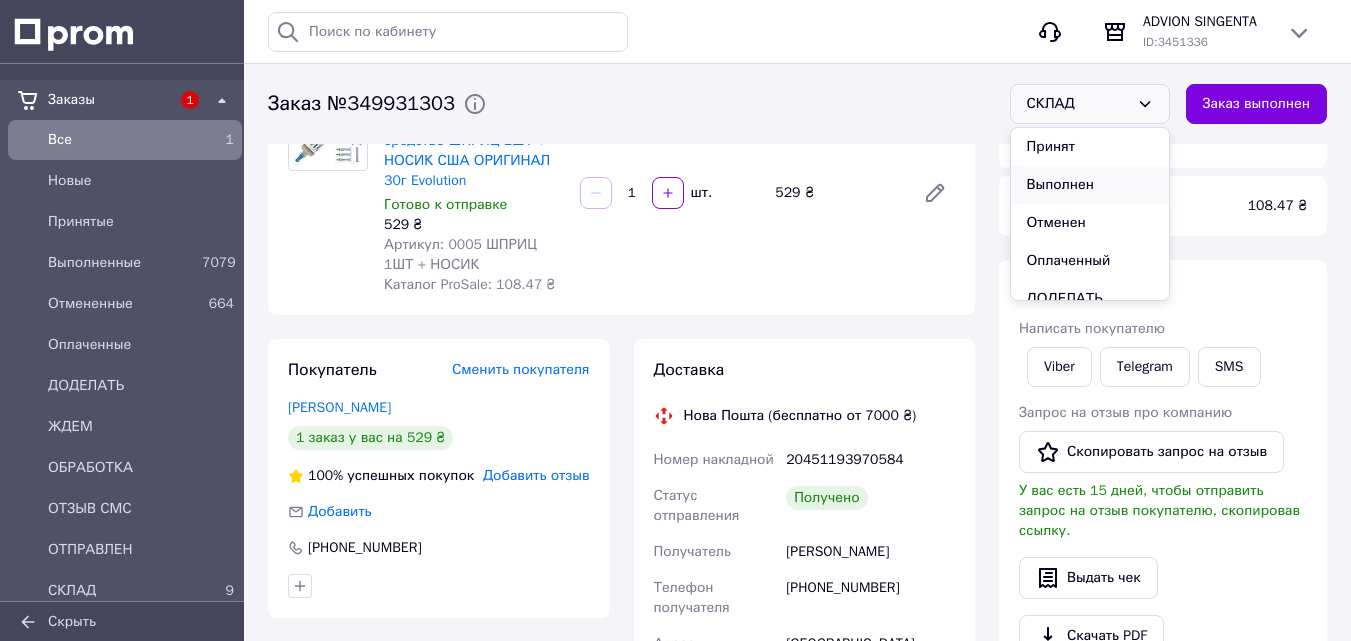 click on "Выполнен" at bounding box center (1090, 185) 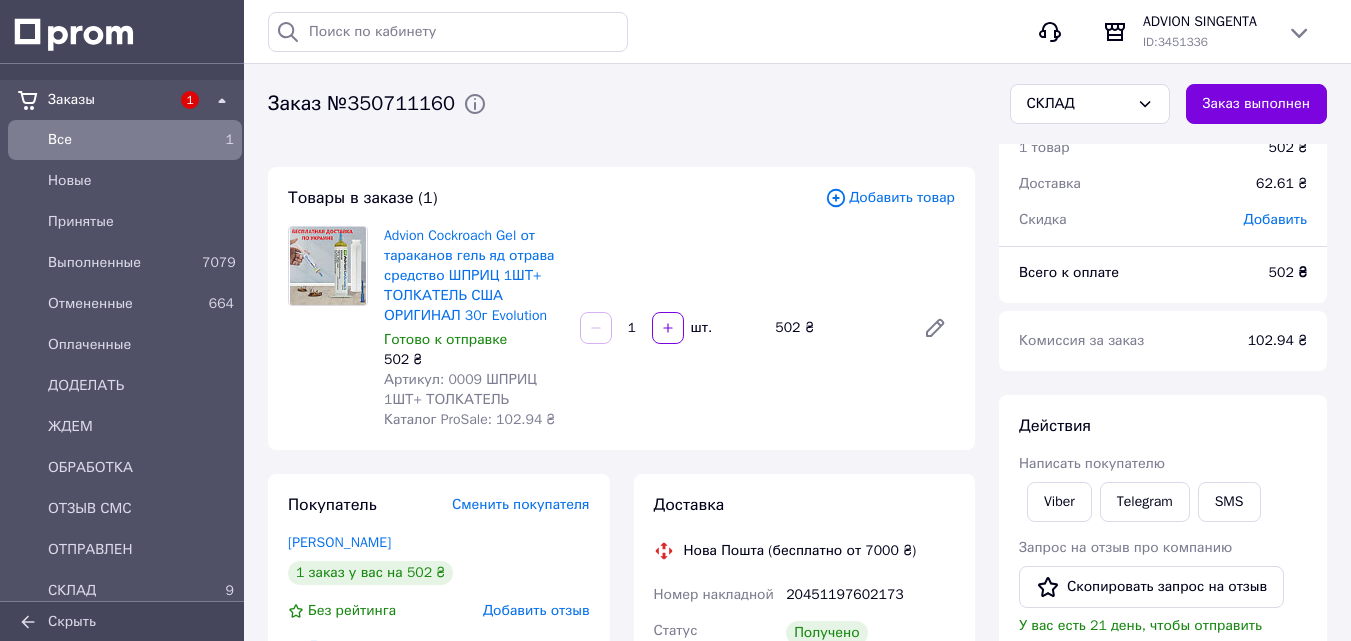 scroll, scrollTop: 100, scrollLeft: 0, axis: vertical 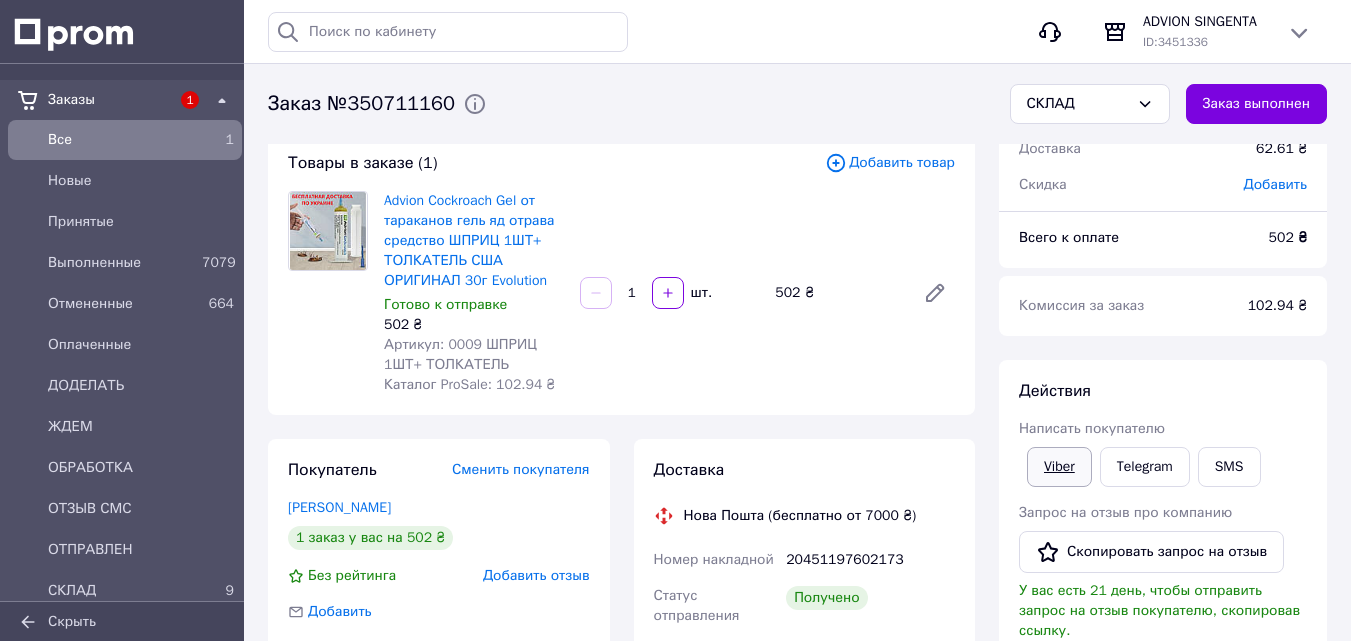 click on "Viber" at bounding box center (1059, 467) 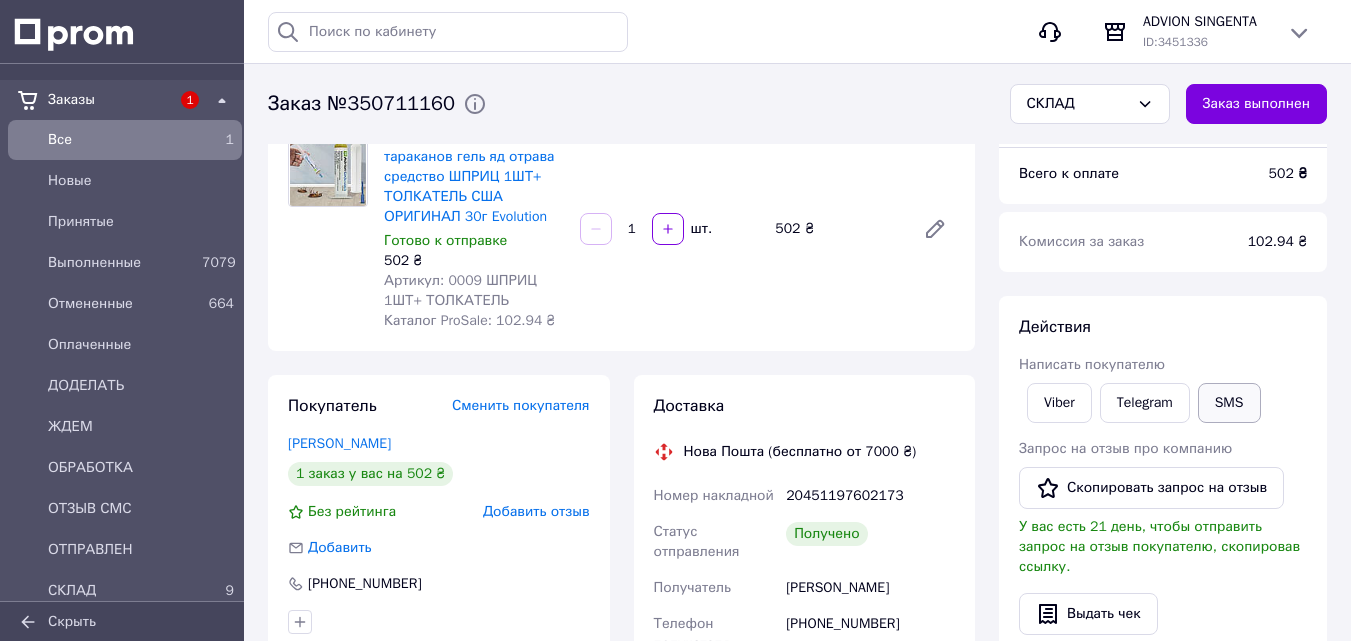 scroll, scrollTop: 200, scrollLeft: 0, axis: vertical 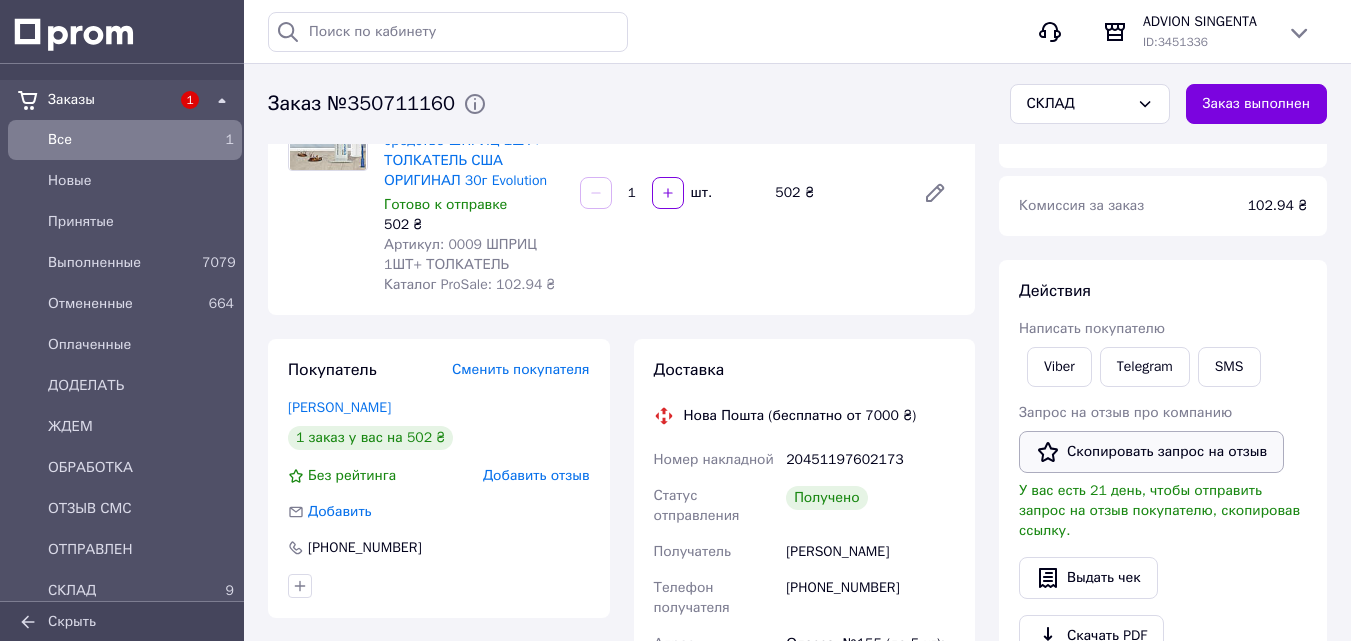 click on "Скопировать запрос на отзыв" at bounding box center [1151, 452] 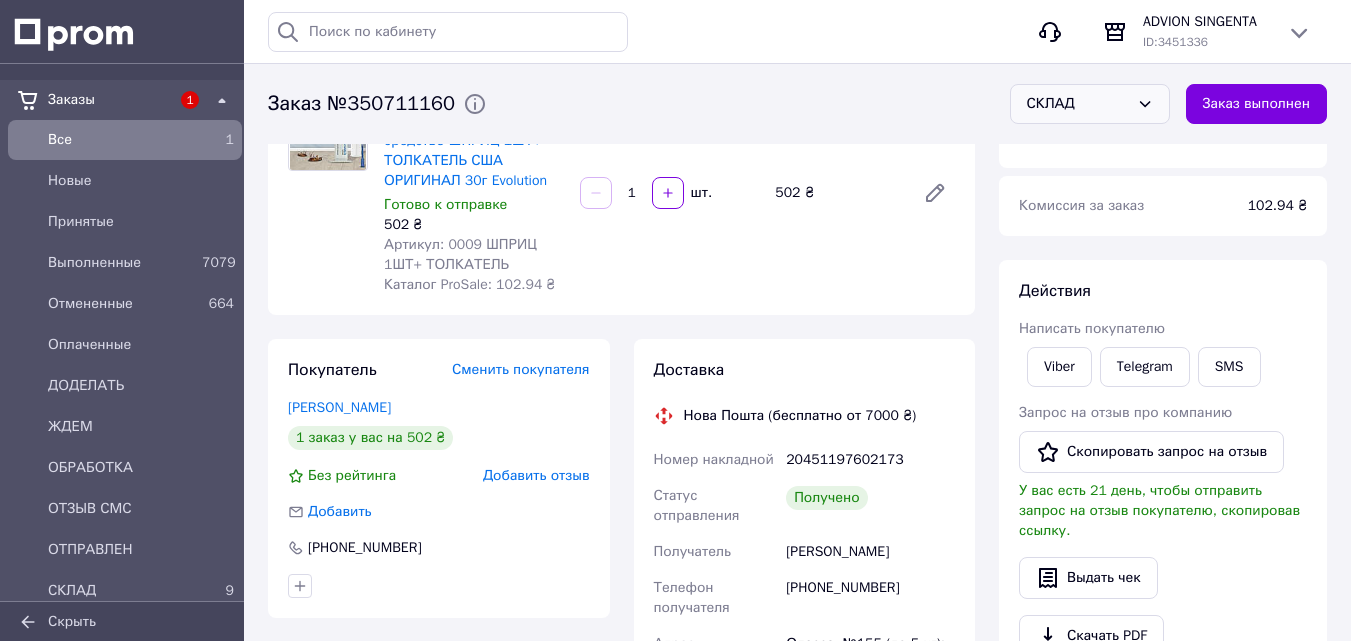 click on "СКЛАД" at bounding box center (1078, 104) 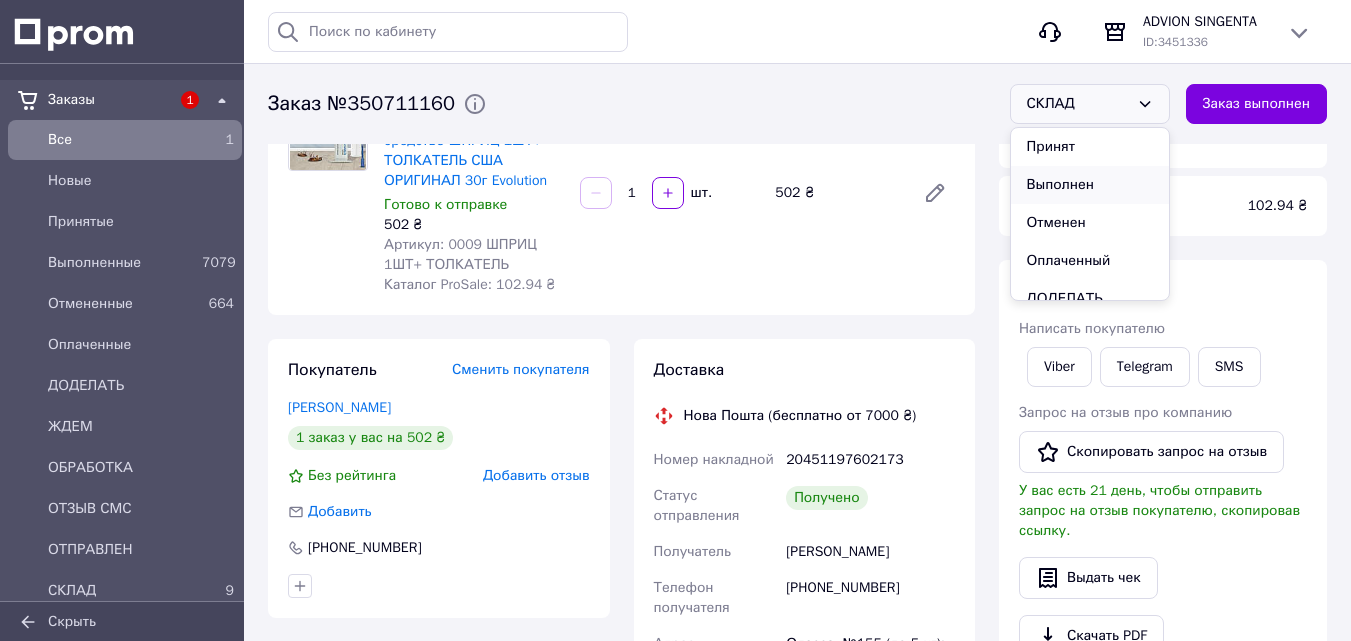 click on "Выполнен" at bounding box center (1090, 185) 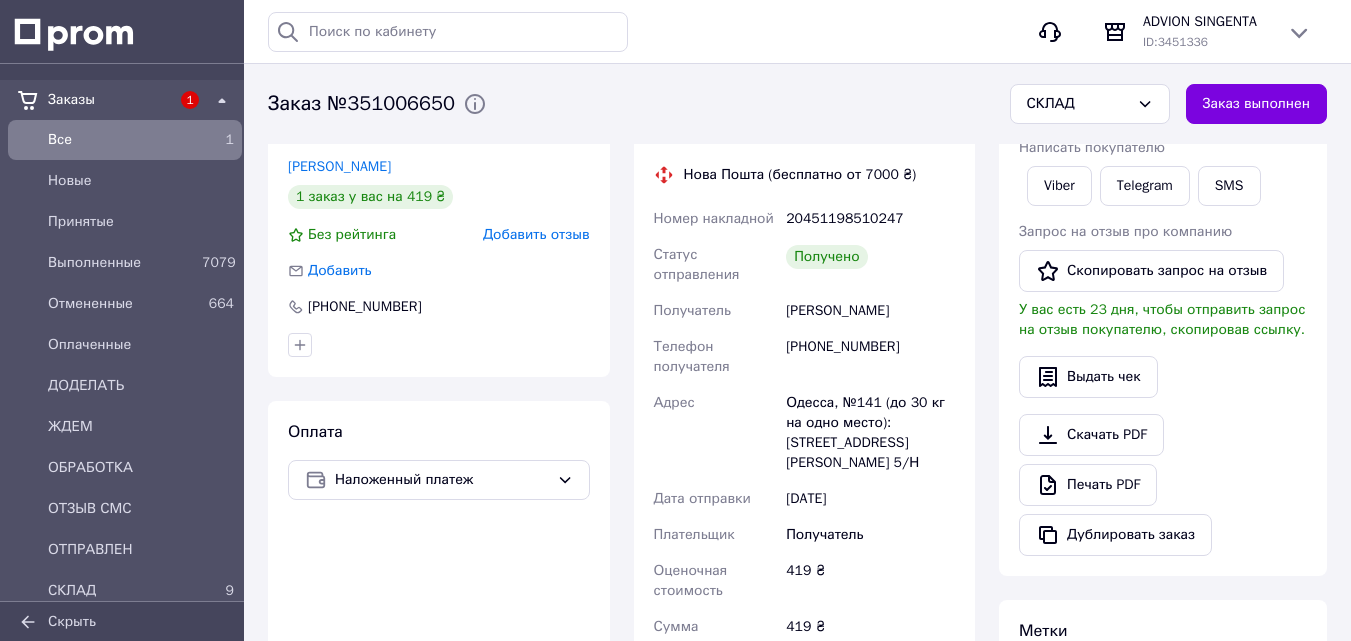 scroll, scrollTop: 100, scrollLeft: 0, axis: vertical 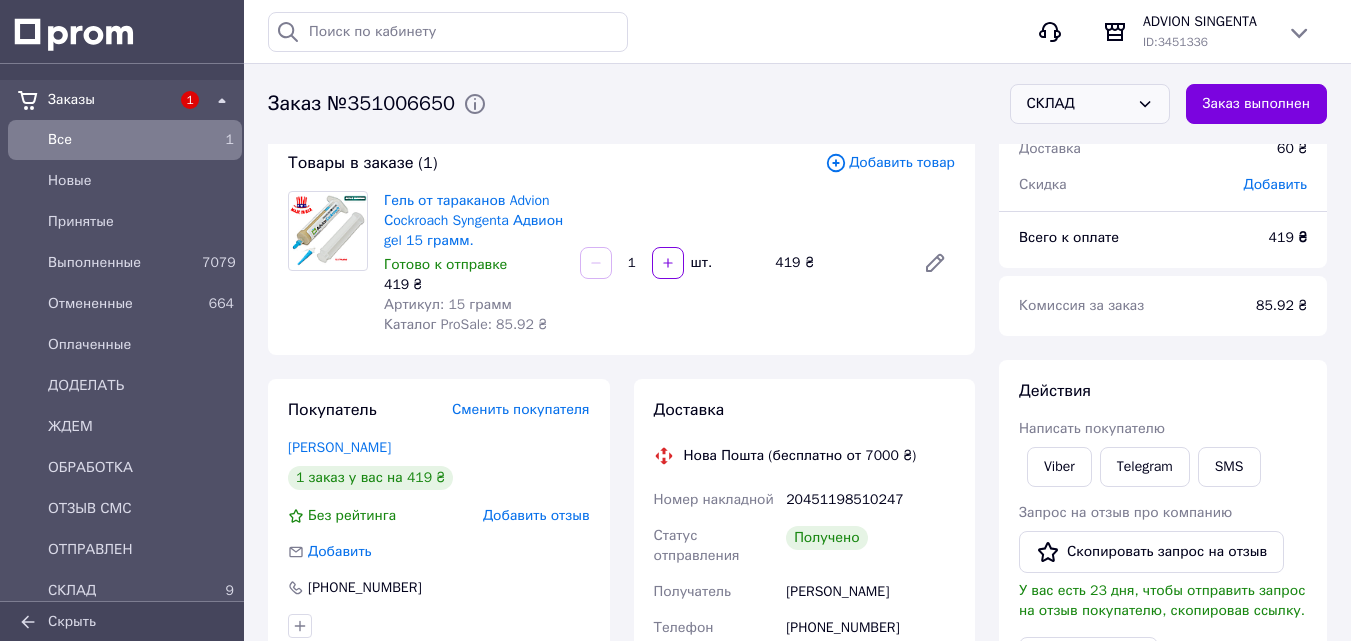 click on "СКЛАД" at bounding box center [1078, 104] 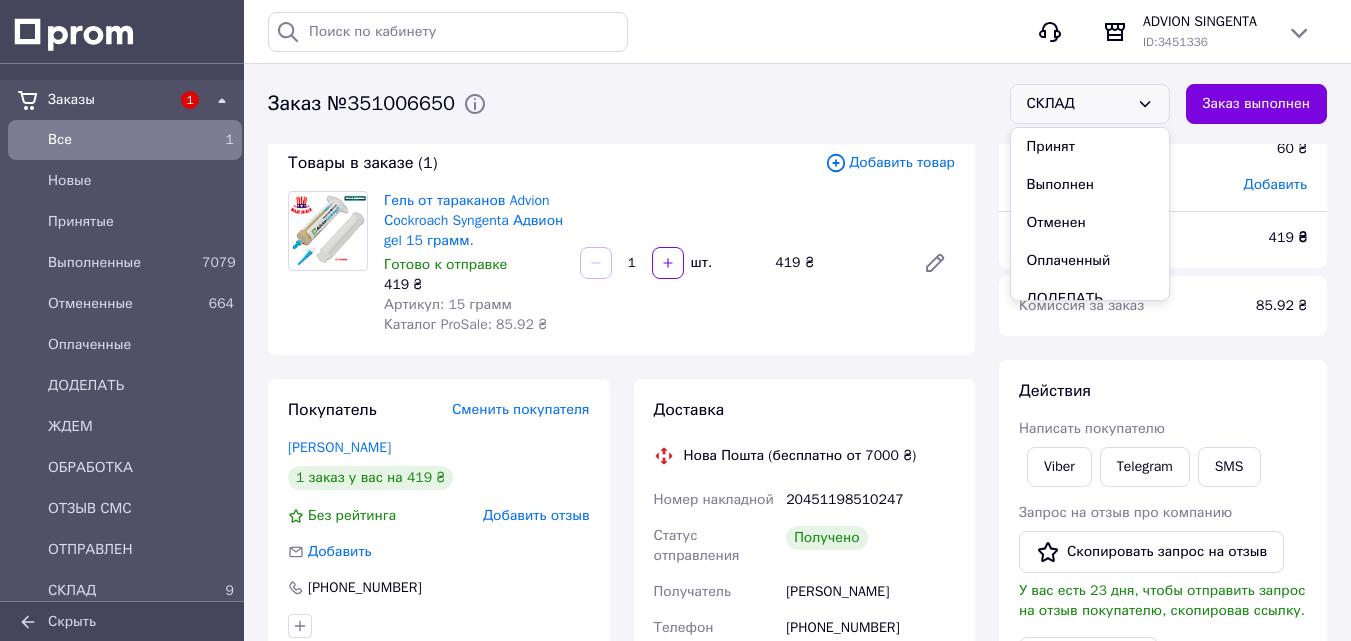 click on "Выполнен" at bounding box center [1090, 185] 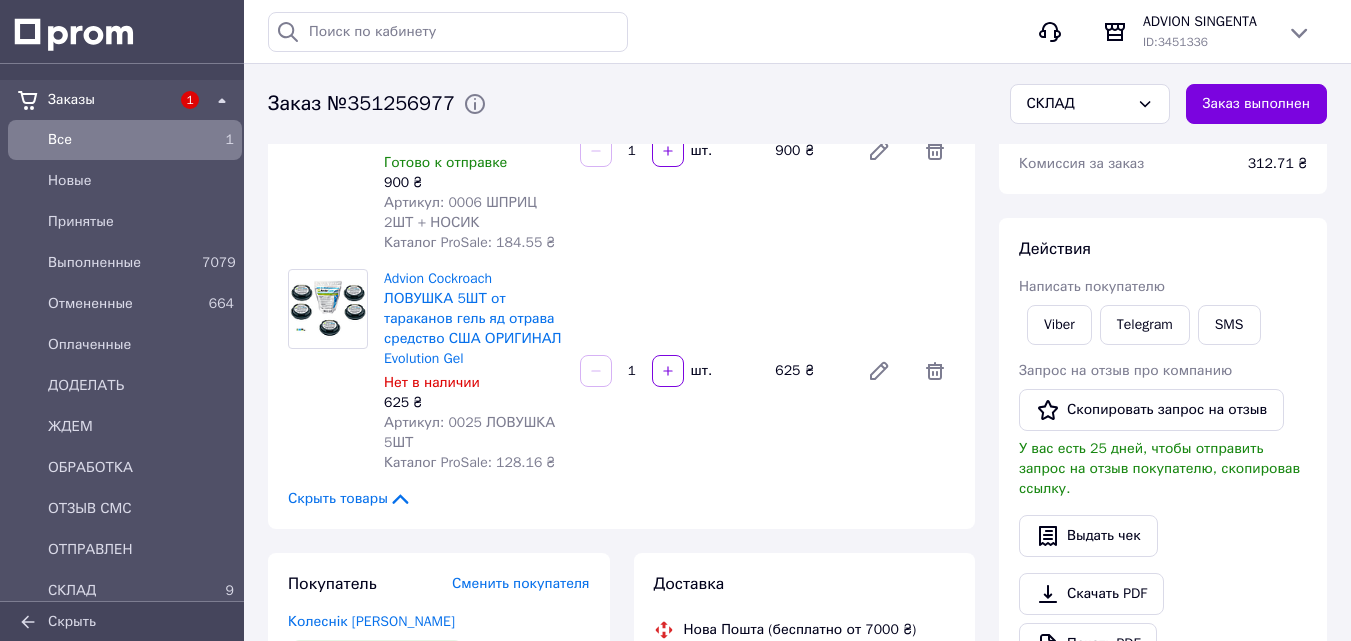 scroll, scrollTop: 400, scrollLeft: 0, axis: vertical 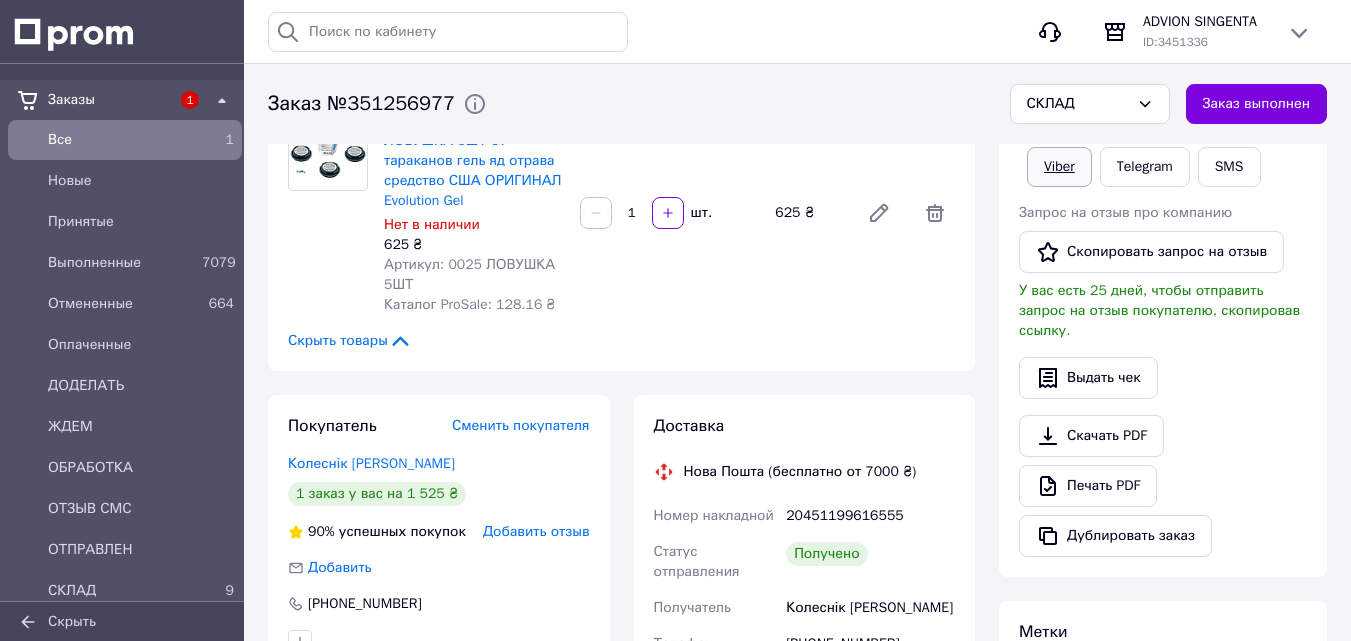 click on "Viber" at bounding box center [1059, 167] 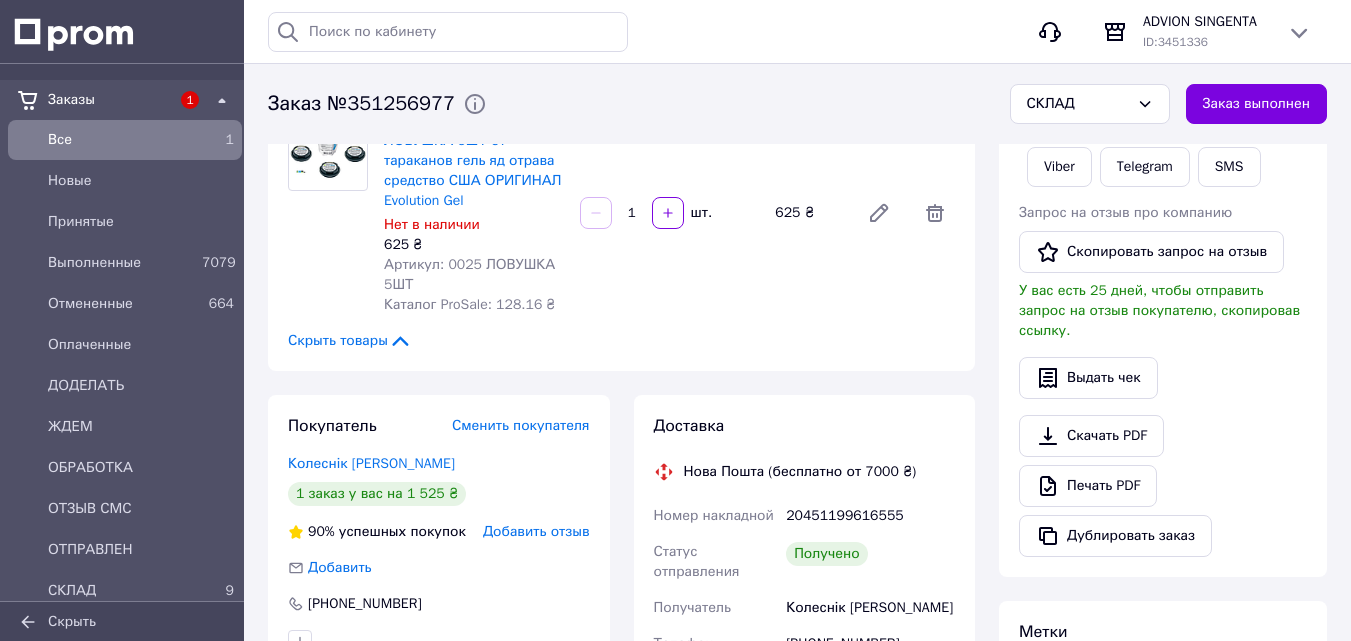 click on "Доставка Нова Пошта (бесплатно от 7000 ₴) Номер накладной 20451199616555 Статус отправления Получено Получатель Колеснік Алена Телефон получателя +380965070741 Адрес с. Гоголев (Киевская обл.), №1: ул. Киевская, 164 Дата отправки 05.07.2025 Плательщик Получатель Оценочная стоимость 1 545 ₴ Сумма наложенного платежа 1 545 ₴ Комиссия за наложенный платёж 50.90 ₴ Плательщик комиссии наложенного платежа Получатель Стоимость доставки 112.73 ₴ Распечатать ЭН Плательщик Получатель Отправитель Фамилия получателя Колеснік Имя получателя Алена Отчество получателя Телефон получателя <" at bounding box center (805, 820) 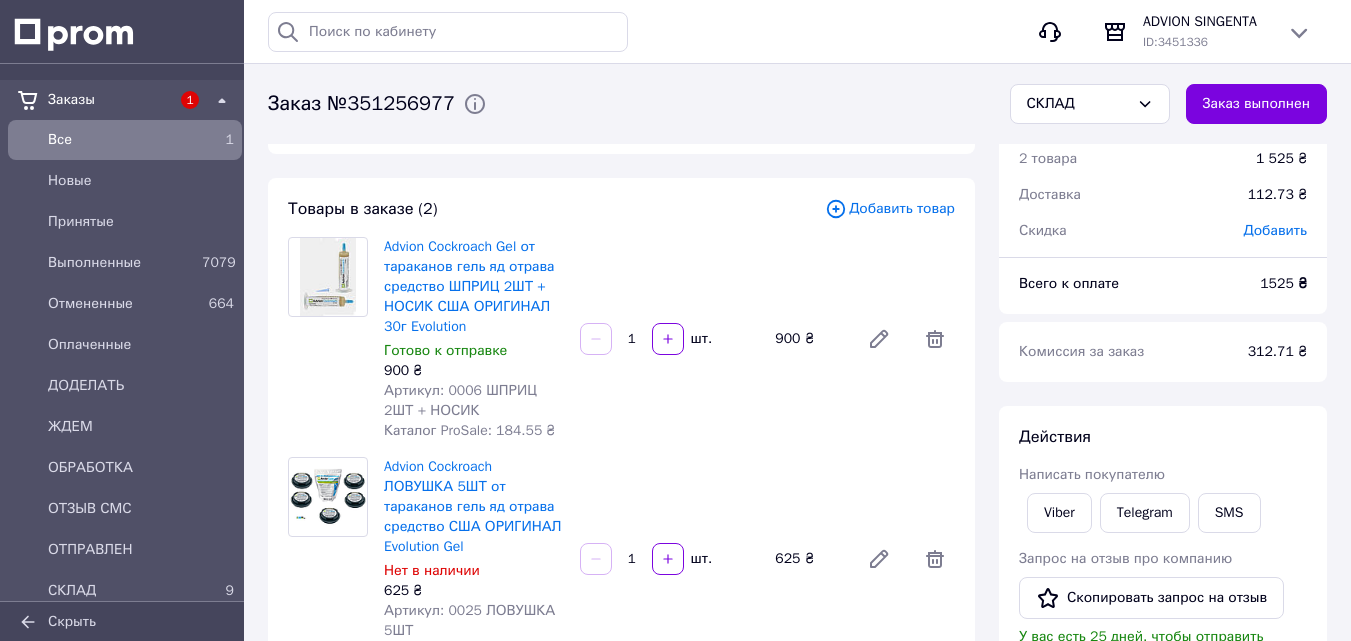 scroll, scrollTop: 0, scrollLeft: 0, axis: both 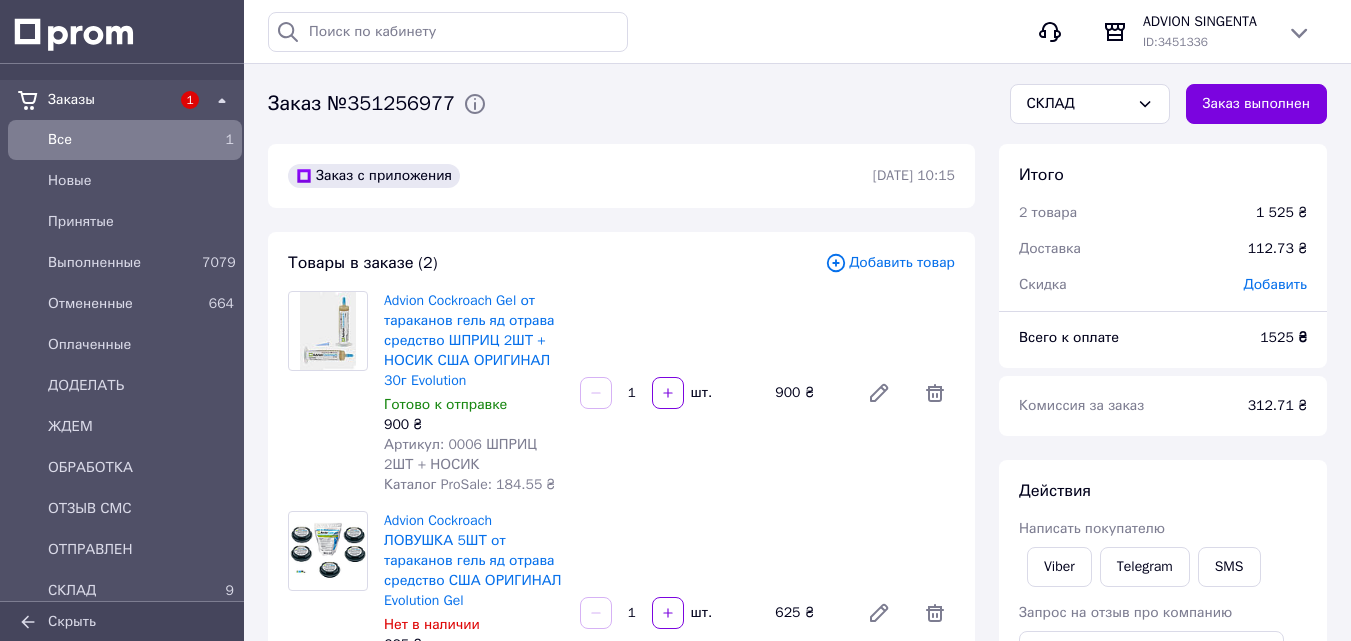 click on "Заказ с приложения 05.07.2025 | 10:15 Товары в заказе (2) Добавить товар Advion Cockroach Gel от тараканов гель яд отрава средство ШПРИЦ 2ШТ + НОСИК США ОРИГИНАЛ 30г Evolution Готово к отправке 900 ₴ Артикул: 0006 ШПРИЦ 2ШТ + НОСИК Каталог ProSale: 184.55 ₴  1   шт. 900 ₴ Advion Cockroach ЛОВУШКА 5ШТ от тараканов гель яд отрава средство США ОРИГИНАЛ Evolution Gel Нет в наличии 625 ₴ Артикул: 0025 ЛОВУШКА 5ШТ Каталог ProSale: 128.16 ₴  1   шт. 625 ₴ Скрыть товары Покупатель Сменить покупателя Колеснік Алена 1 заказ у вас на 1 525 ₴ 90%   успешных покупок Добавить отзыв Добавить +380965070741 Оплата Наложенный платеж Доставка 20451199616555" at bounding box center (621, 1180) 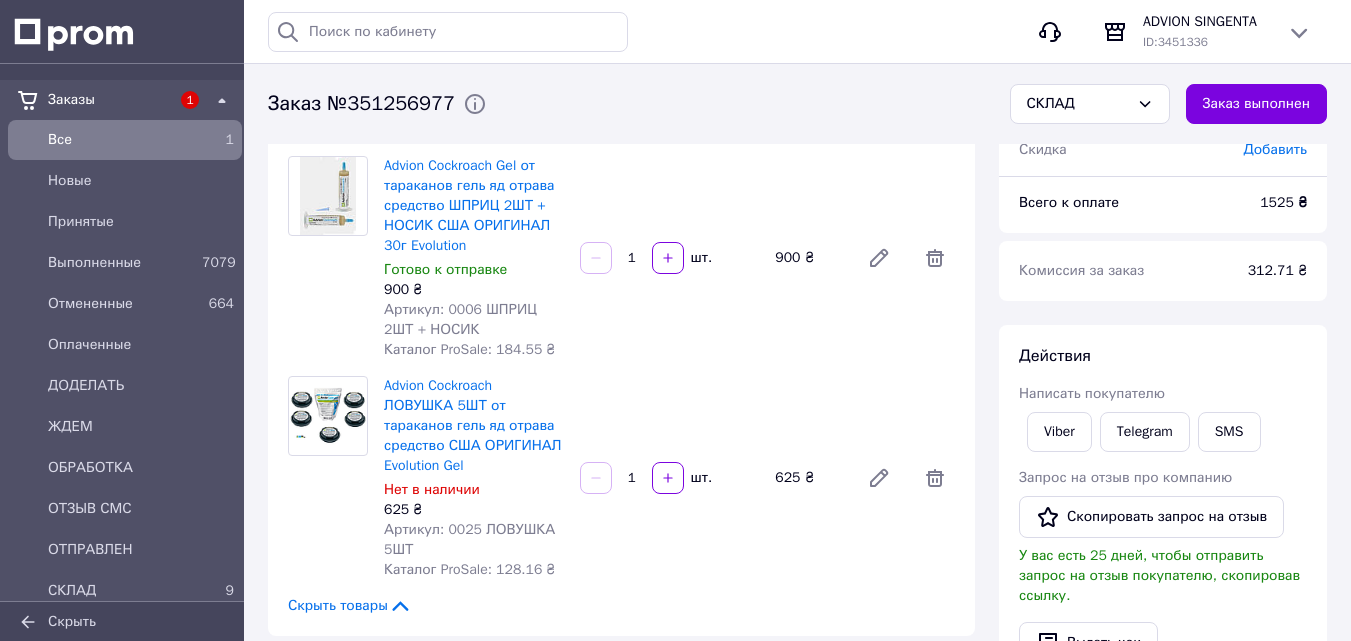 scroll, scrollTop: 100, scrollLeft: 0, axis: vertical 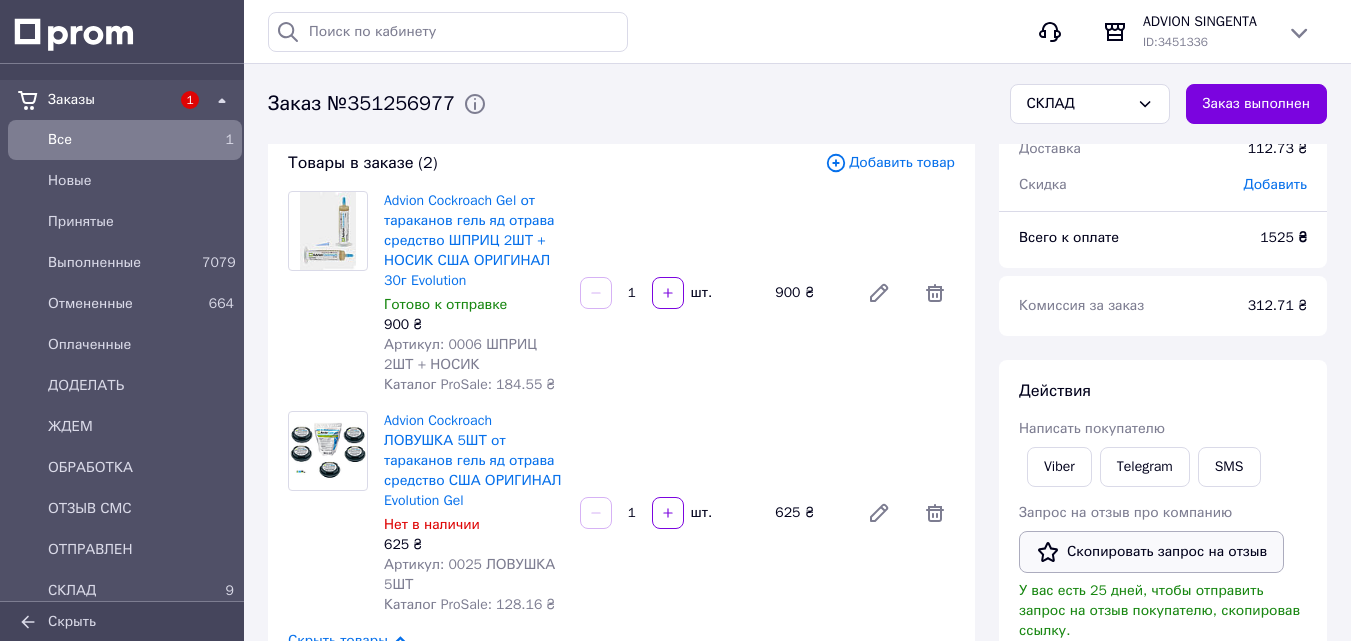 click on "Скопировать запрос на отзыв" at bounding box center (1151, 552) 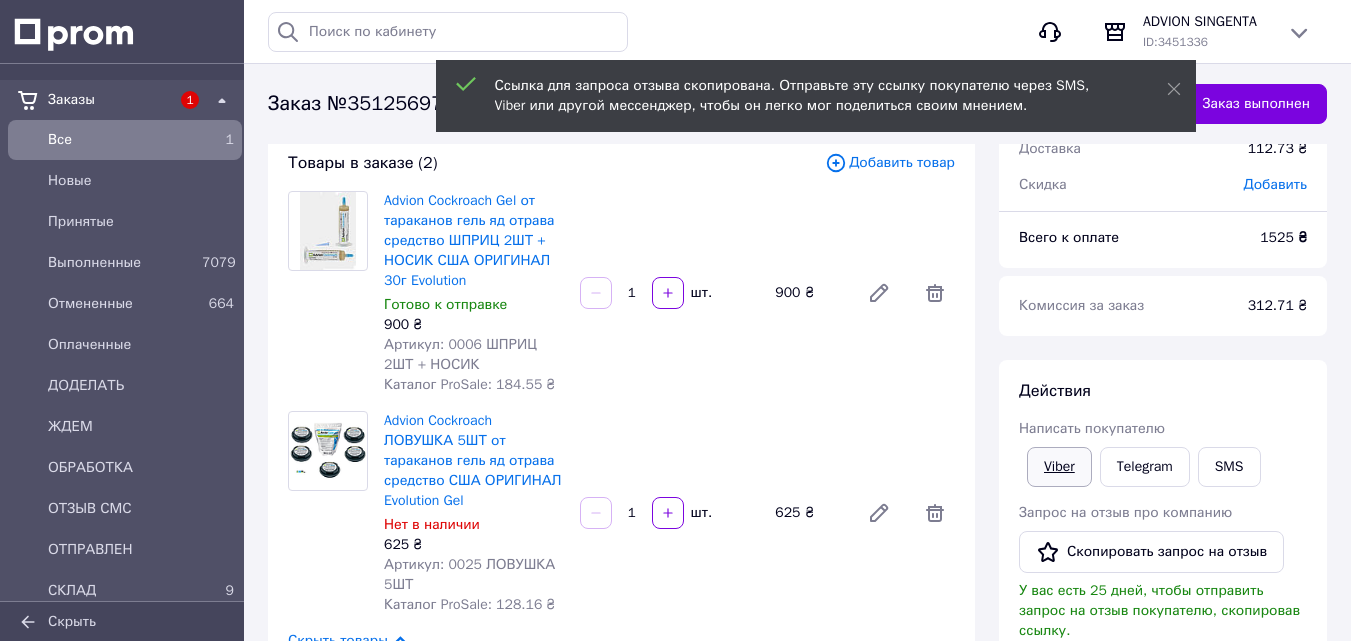 click on "Viber" at bounding box center [1059, 467] 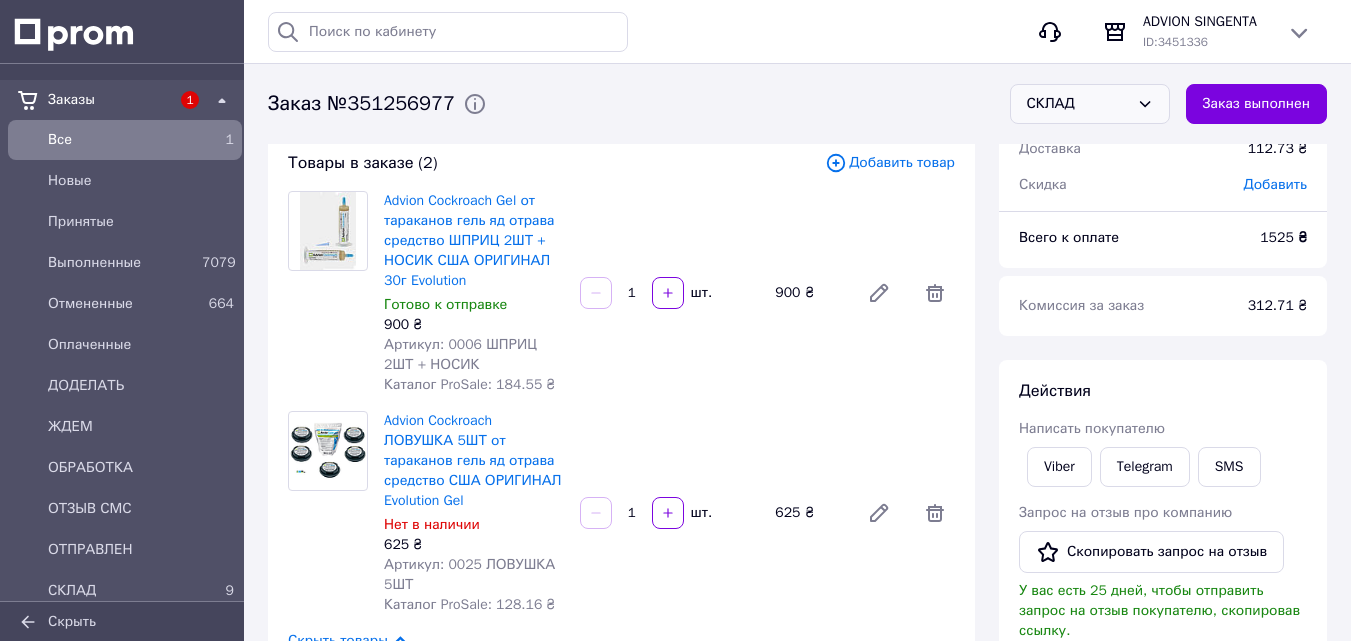 click on "СКЛАД" at bounding box center [1078, 104] 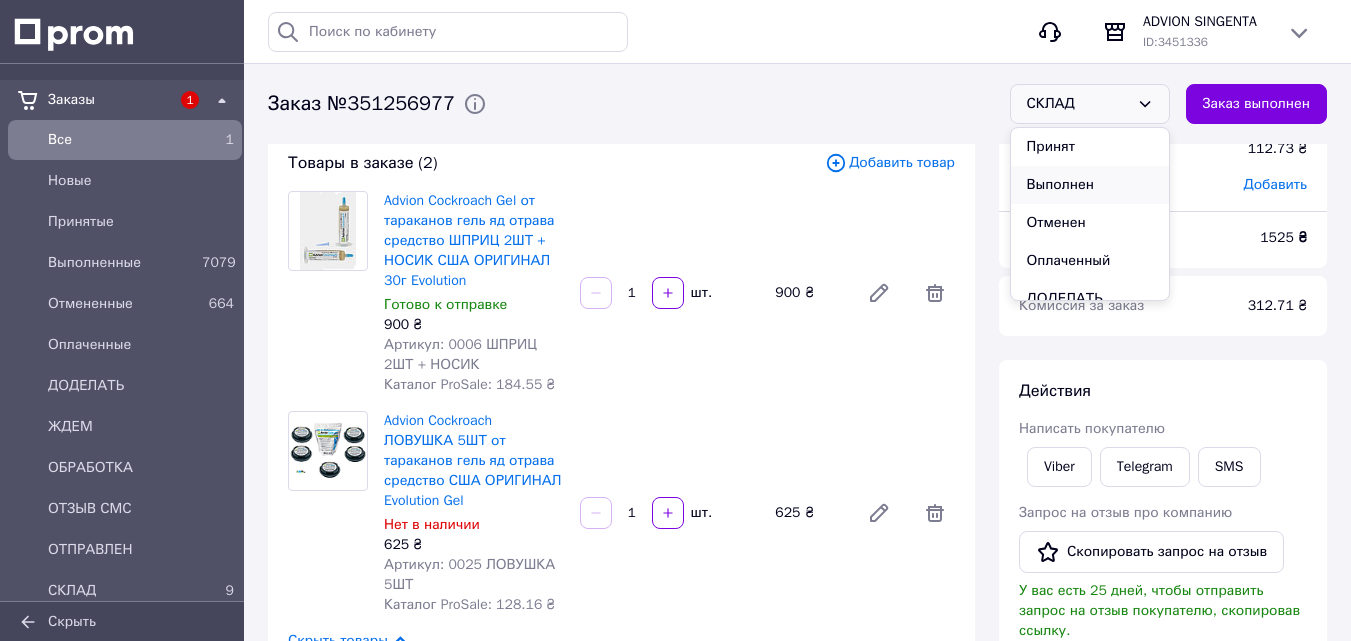 click on "Выполнен" at bounding box center (1090, 185) 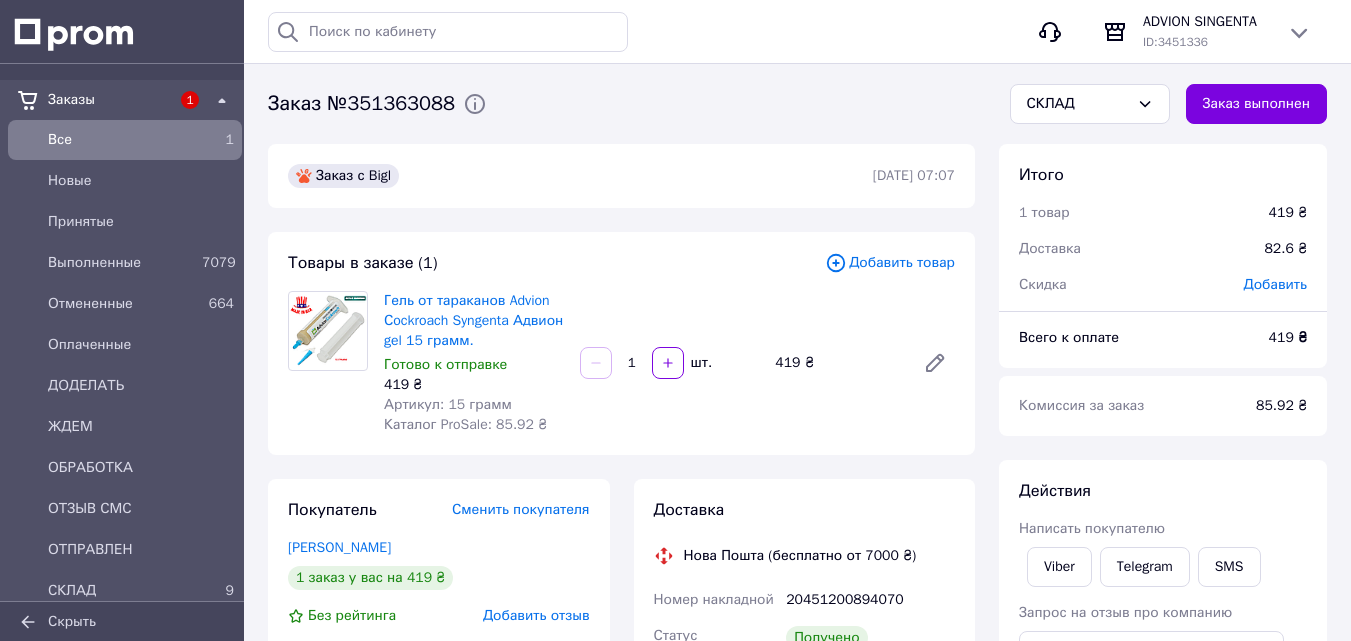 scroll, scrollTop: 0, scrollLeft: 0, axis: both 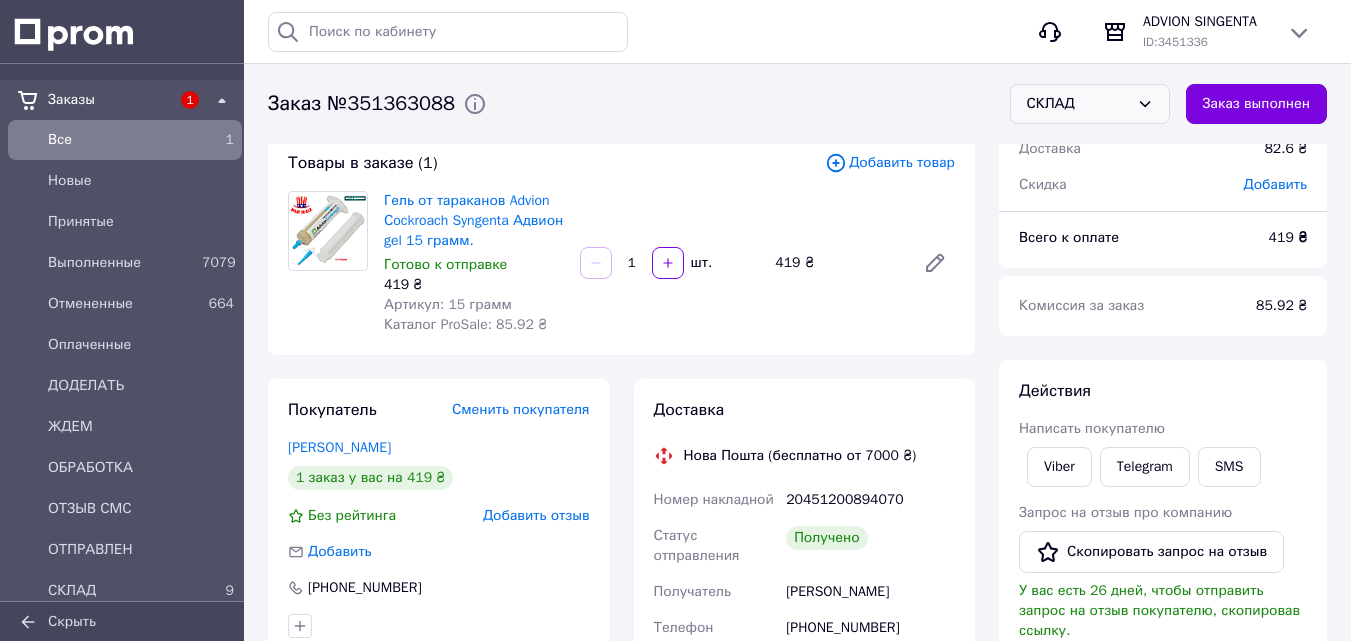 click on "СКЛАД" at bounding box center [1078, 104] 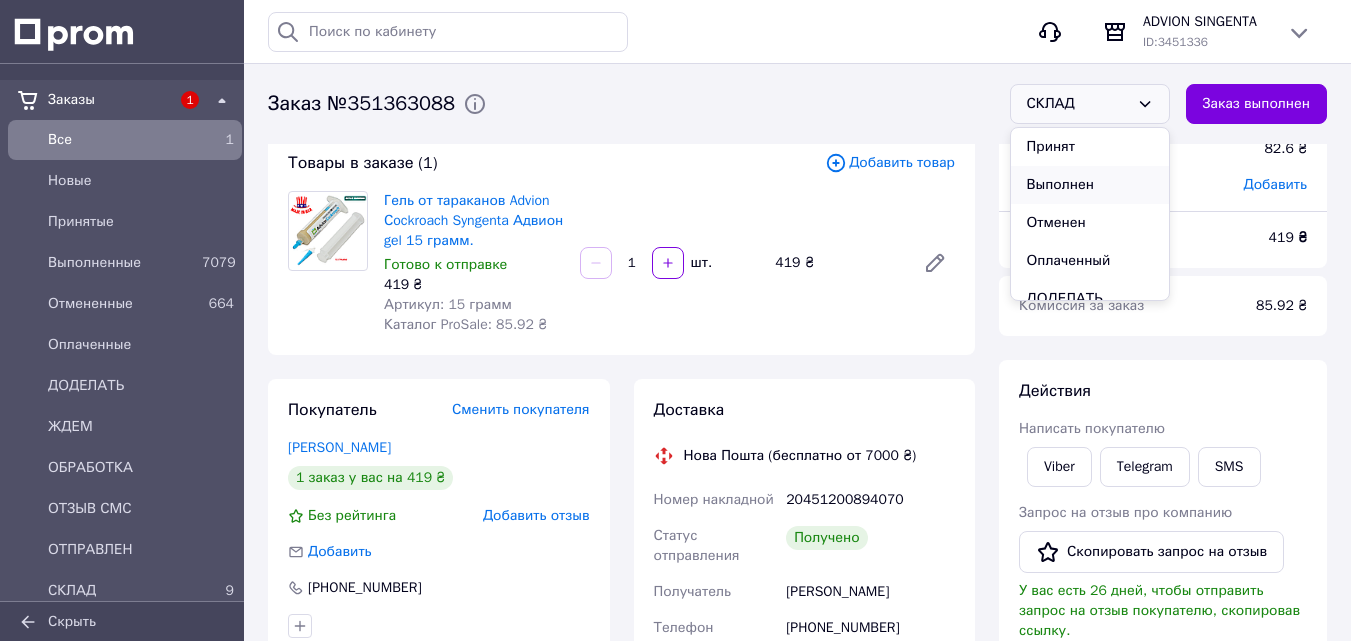 click on "Выполнен" at bounding box center [1090, 185] 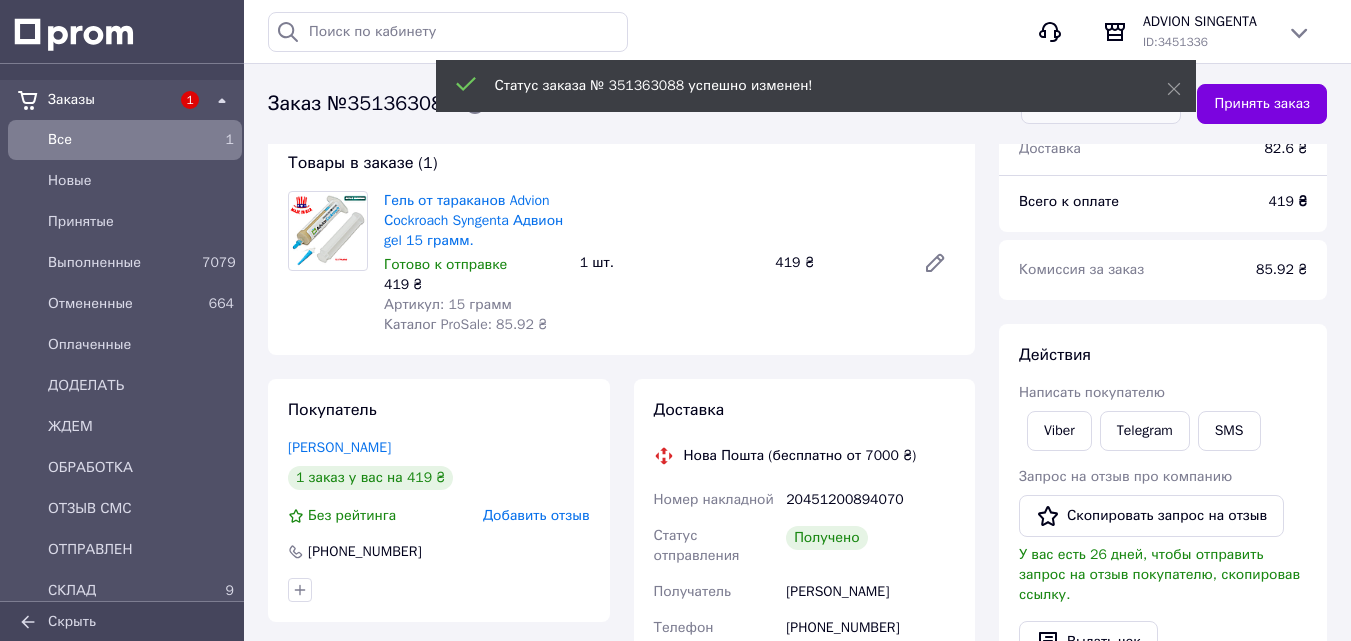 scroll, scrollTop: 4, scrollLeft: 0, axis: vertical 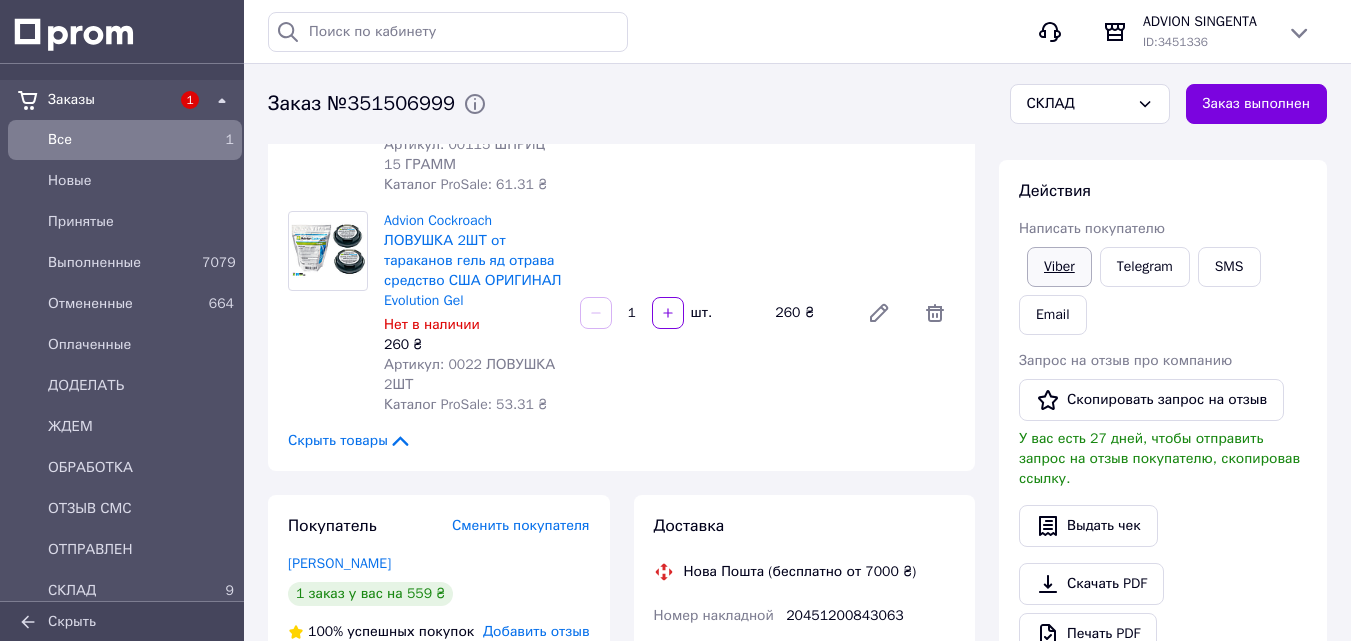 click on "Viber" at bounding box center (1059, 267) 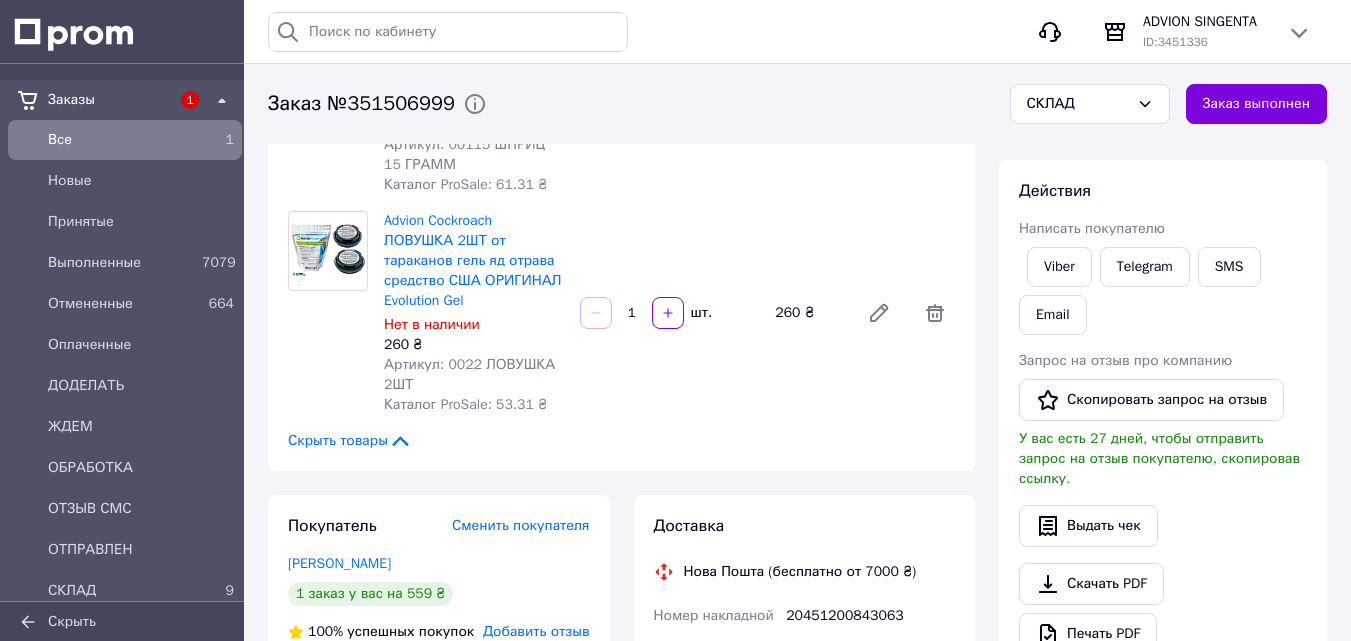 click on "Заказ с каталога [DATE] 10:08 Товары в заказе (2) Добавить товар Advion Cockroach Gel от тараканов гель яд отрава средство ШПРИЦ 15 ГРАММ США ОРИГИНАЛ Evolution Готово к отправке 299 ₴ Артикул: 00115 ШПРИЦ 15 ГРАММ Каталог ProSale: 61.31 ₴  1   шт. 299 ₴ Advion Cockroach ЛОВУШКА 2ШТ от тараканов гель яд отрава средство США ОРИГИНАЛ Evolution Gel Нет в наличии 260 ₴ Артикул: 0022 ЛОВУШКА 2ШТ Каталог ProSale: 53.31 ₴  1   шт. 260 ₴ Скрыть товары Покупатель Сменить покупателя [PERSON_NAME] 1 заказ у вас на 559 ₴ 100%   успешных покупок Добавить отзыв [EMAIL_ADDRESS][DOMAIN_NAME] [PHONE_NUMBER] Оплата Наложенный платеж Доставка Номер накладной <" at bounding box center (621, 920) 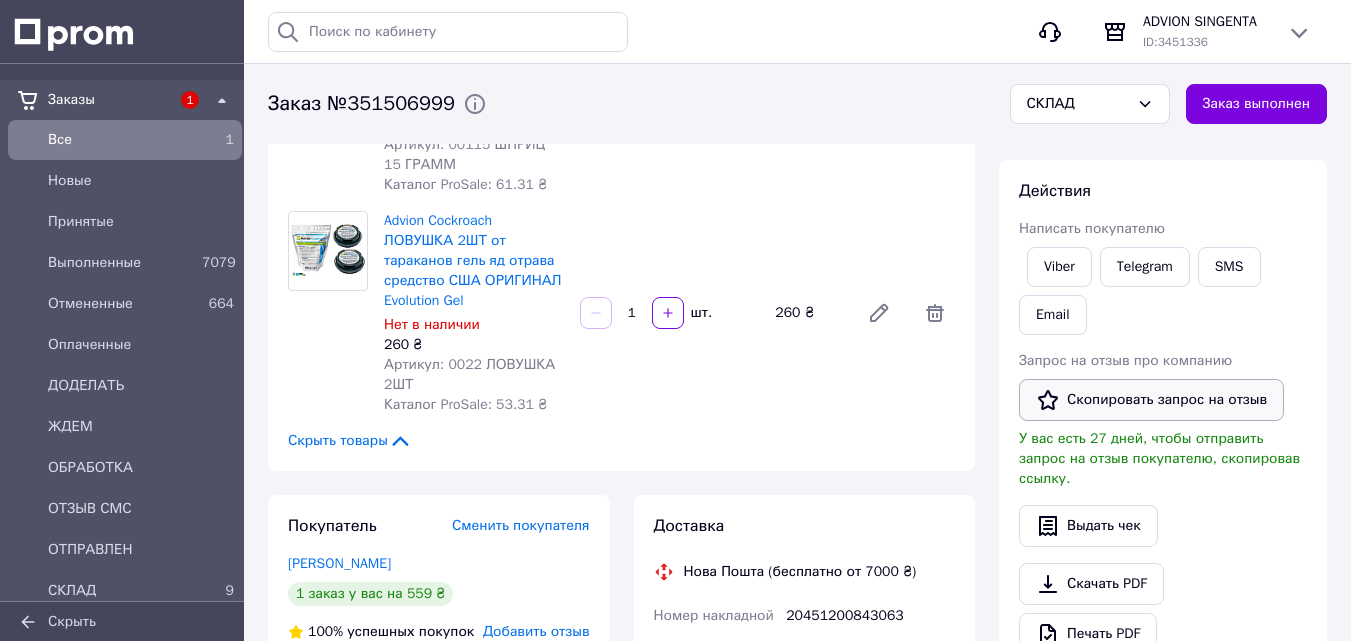 click on "Скопировать запрос на отзыв" at bounding box center [1151, 400] 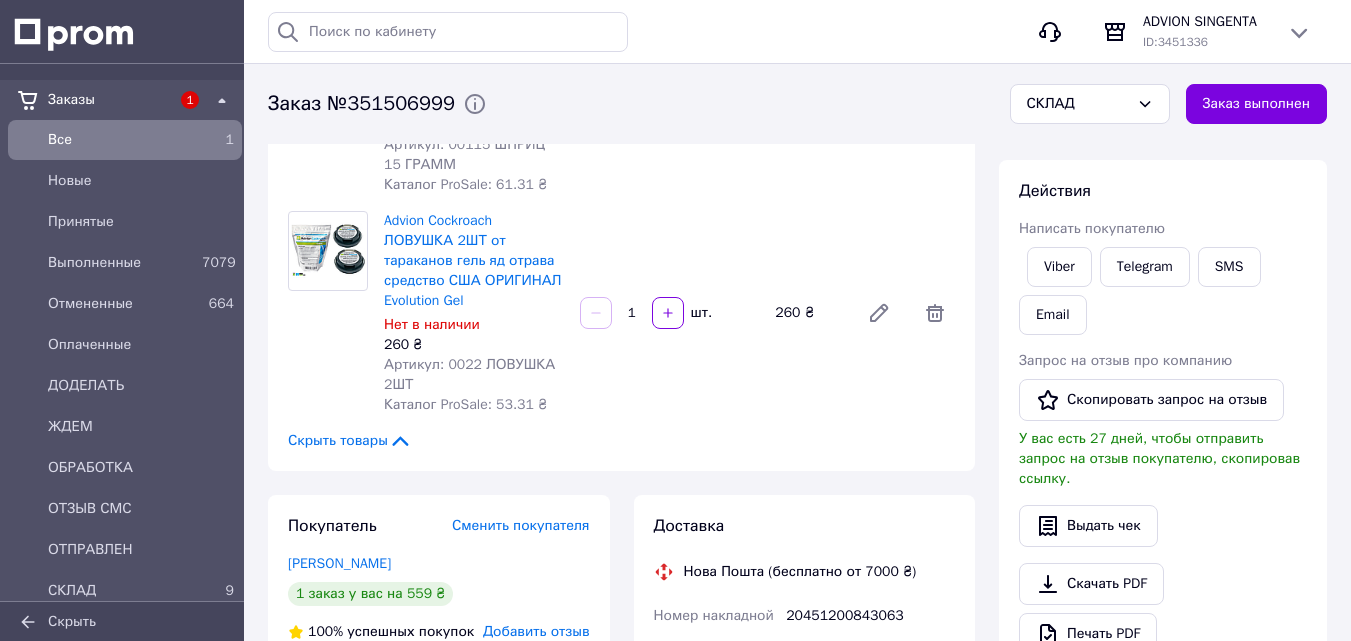 click on "Viber Telegram SMS Email" at bounding box center (1163, 291) 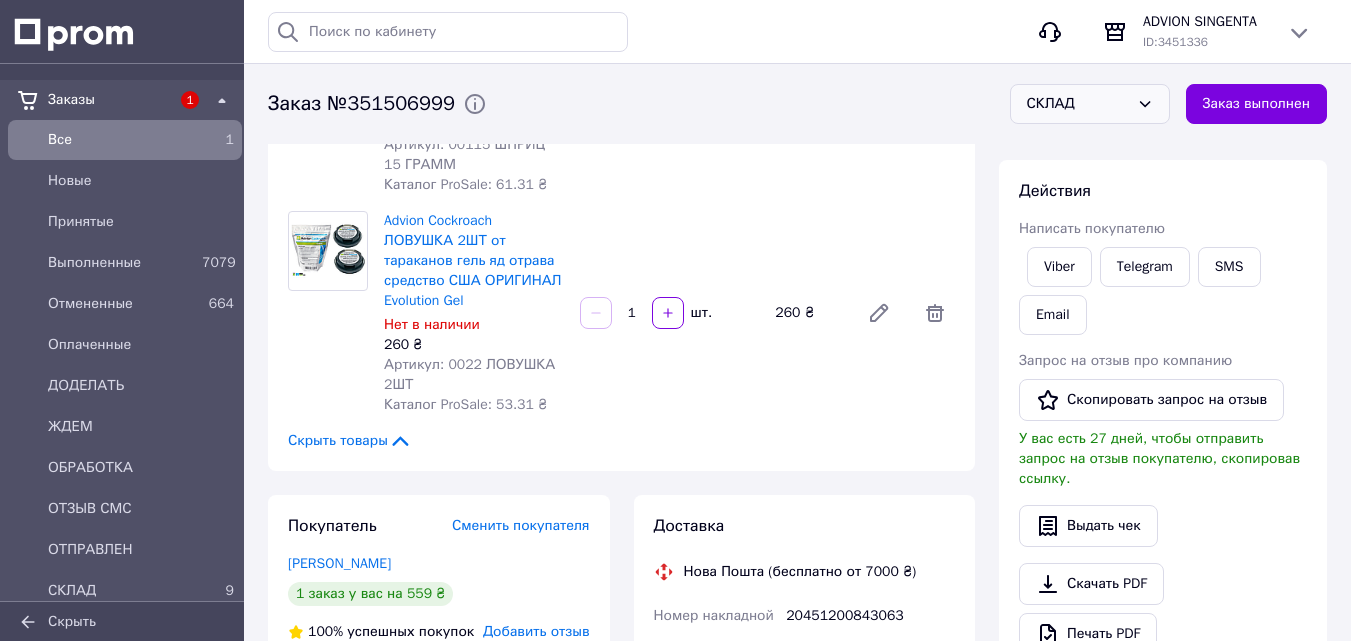click on "СКЛАД" at bounding box center (1078, 104) 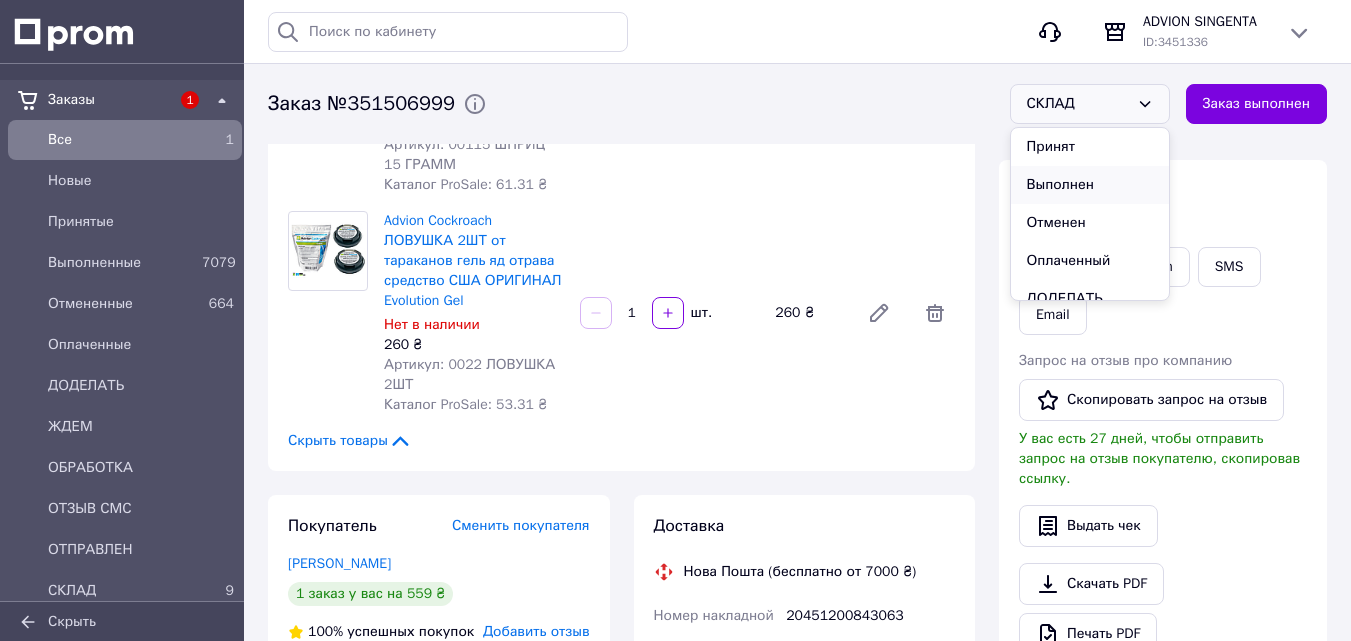 click on "Выполнен" at bounding box center [1090, 185] 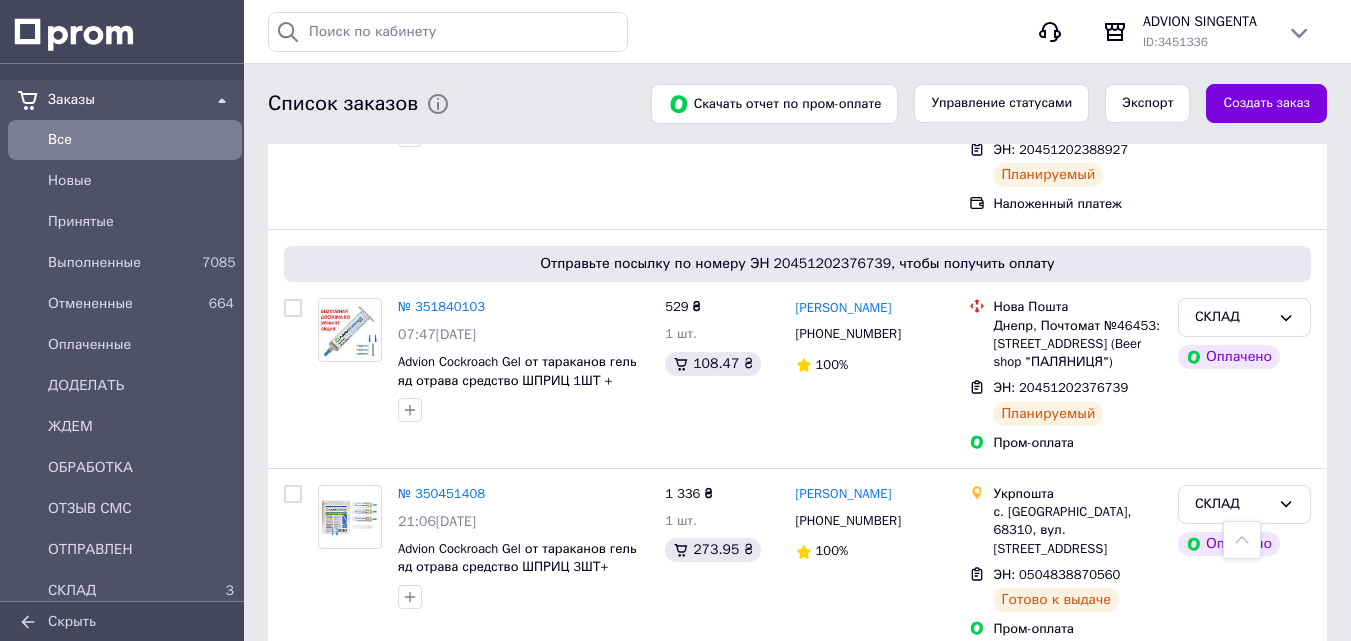 scroll, scrollTop: 501, scrollLeft: 0, axis: vertical 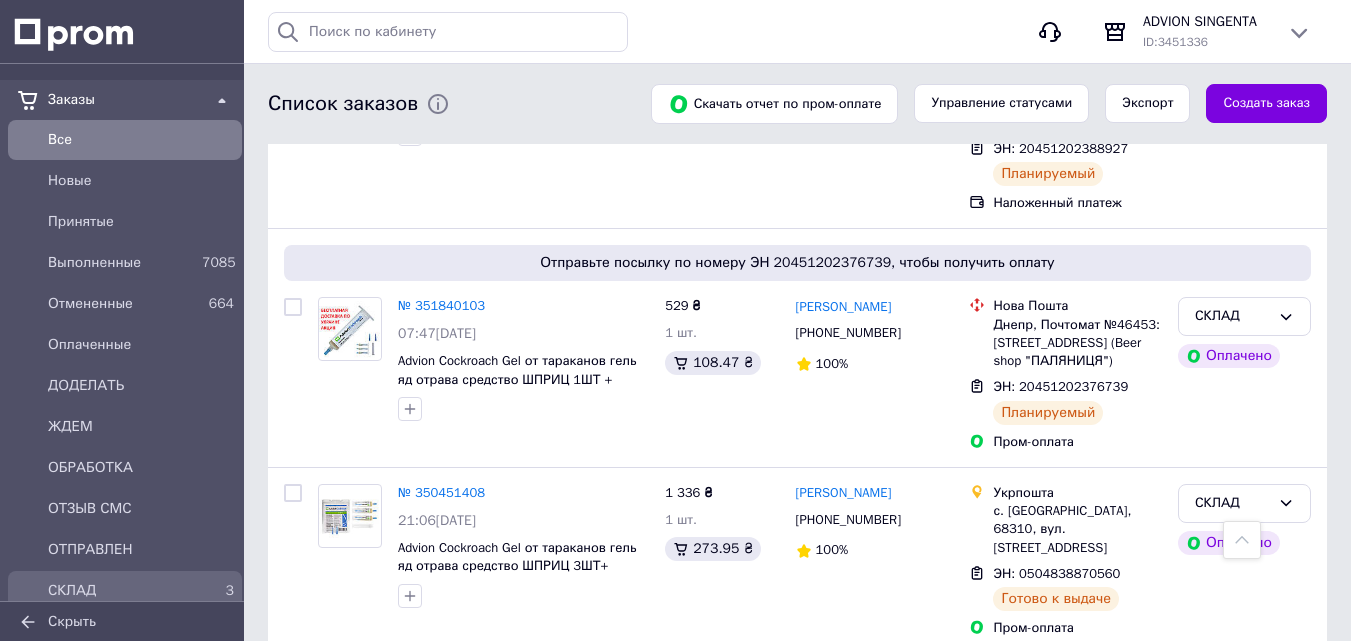 click on "СКЛАД" at bounding box center (121, 591) 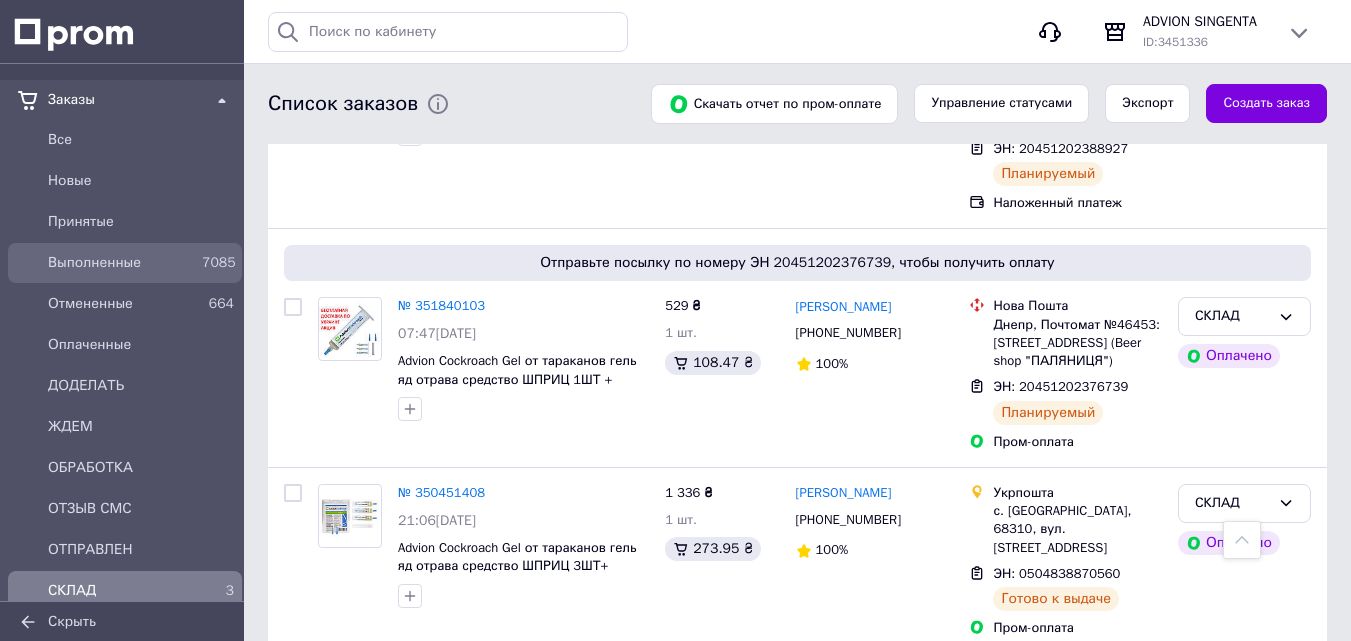 click on "Выполненные" at bounding box center (121, 263) 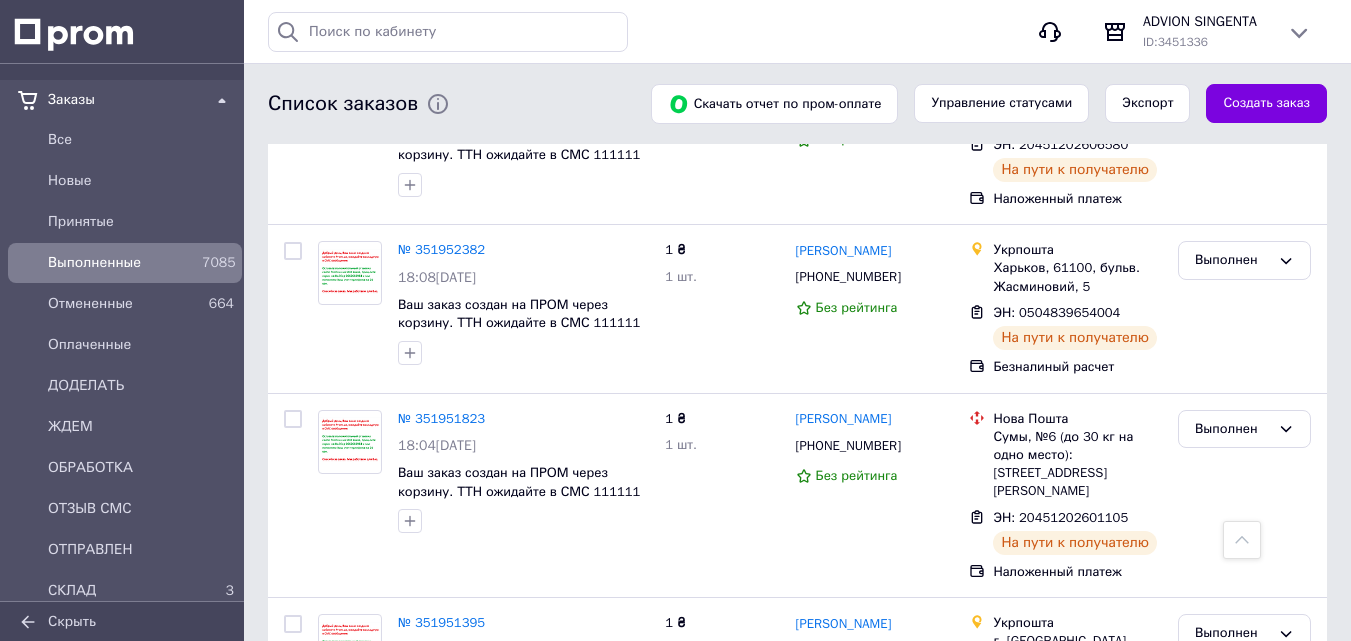 scroll, scrollTop: 1700, scrollLeft: 0, axis: vertical 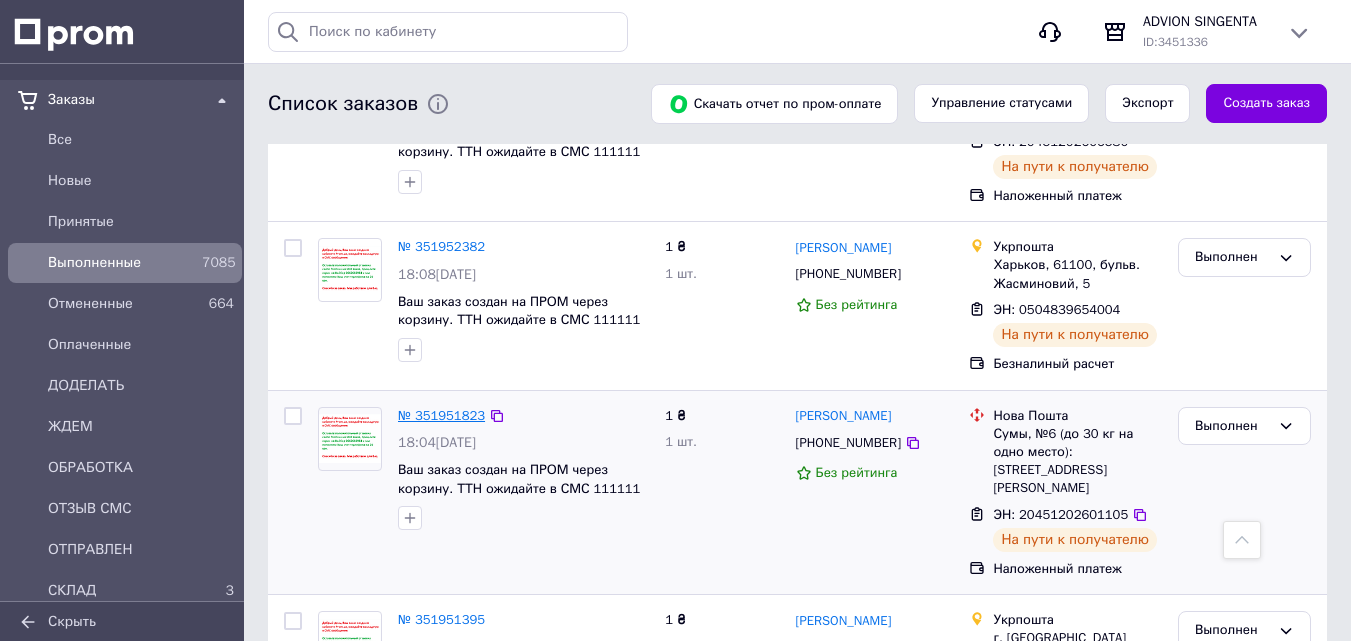 click on "№ 351951823" at bounding box center (441, 415) 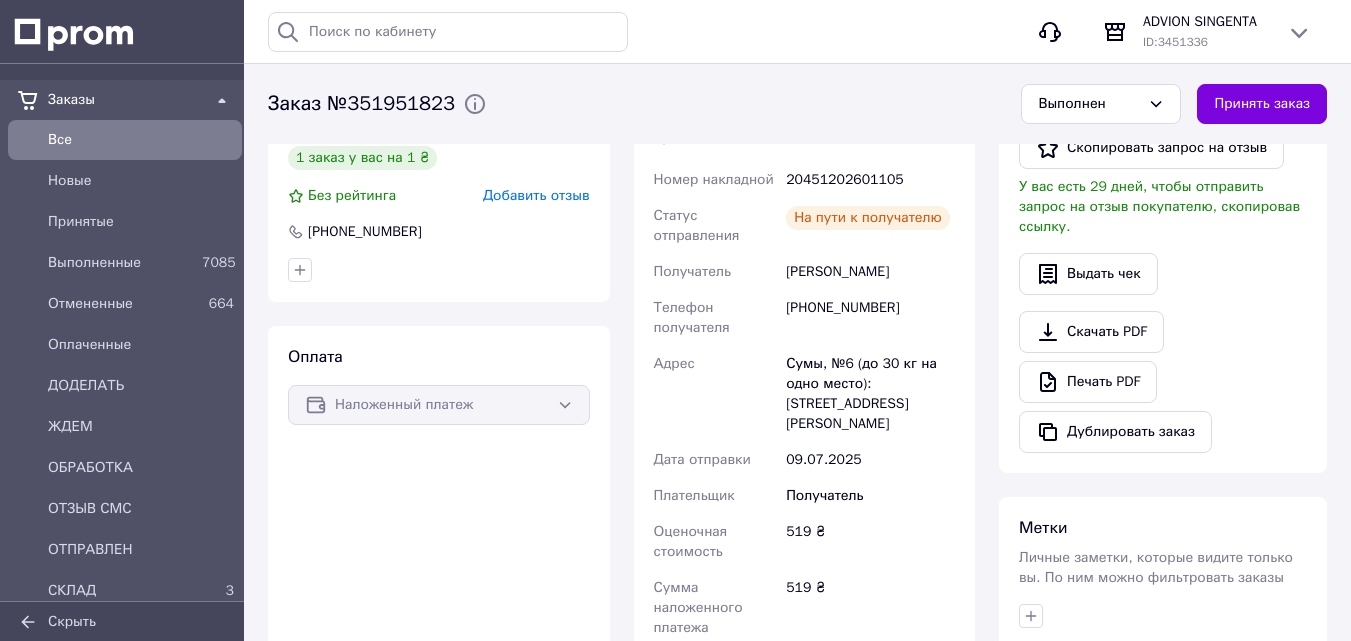 scroll, scrollTop: 500, scrollLeft: 0, axis: vertical 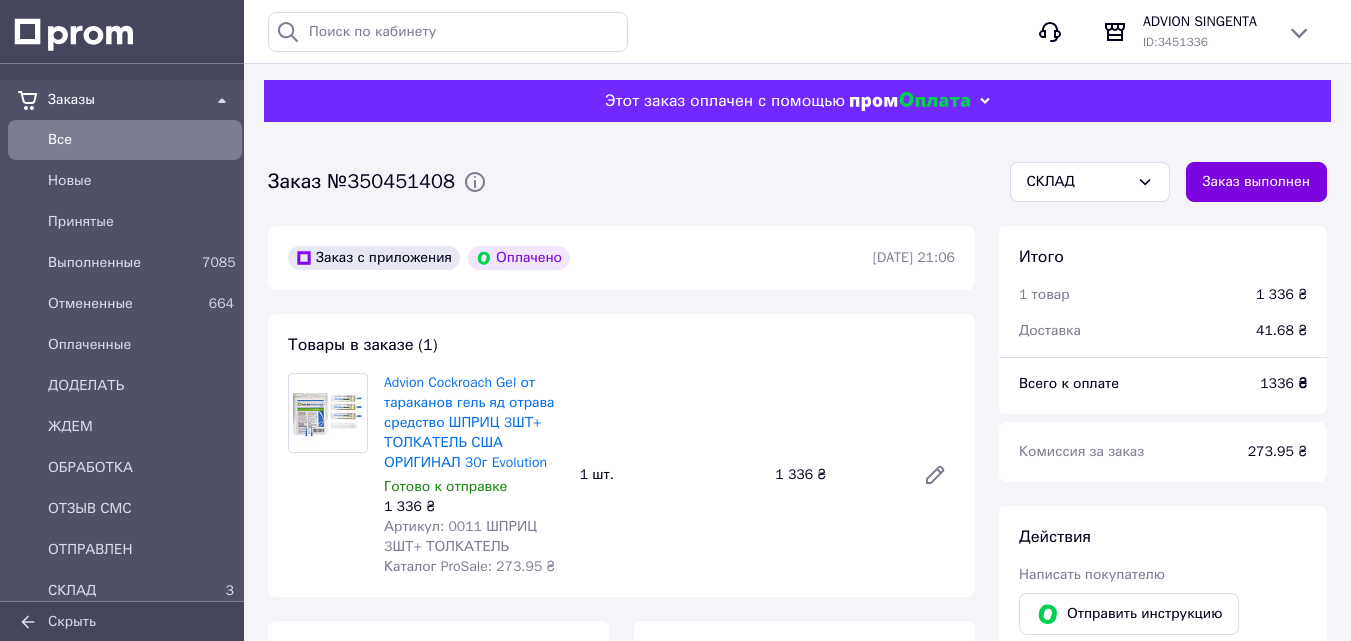click on "Итого 1 товар 1 336 ₴ Доставка 41.68 ₴ Всего к оплате 1336 ₴ Комиссия за заказ 273.95 ₴ Действия Написать покупателю   Отправить инструкцию Viber Telegram SMS Запрос на отзыв про компанию   Скопировать запрос на отзыв У вас есть 19 дней, чтобы отправить запрос на отзыв покупателю, скопировав ссылку.   Выдать чек   Скачать PDF   Печать PDF   Вернуть деньги покупателю Метки Личные заметки, которые видите только вы. По ним можно фильтровать заказы Примечания Осталось 300 символов Очистить Сохранить" at bounding box center [1163, 1125] 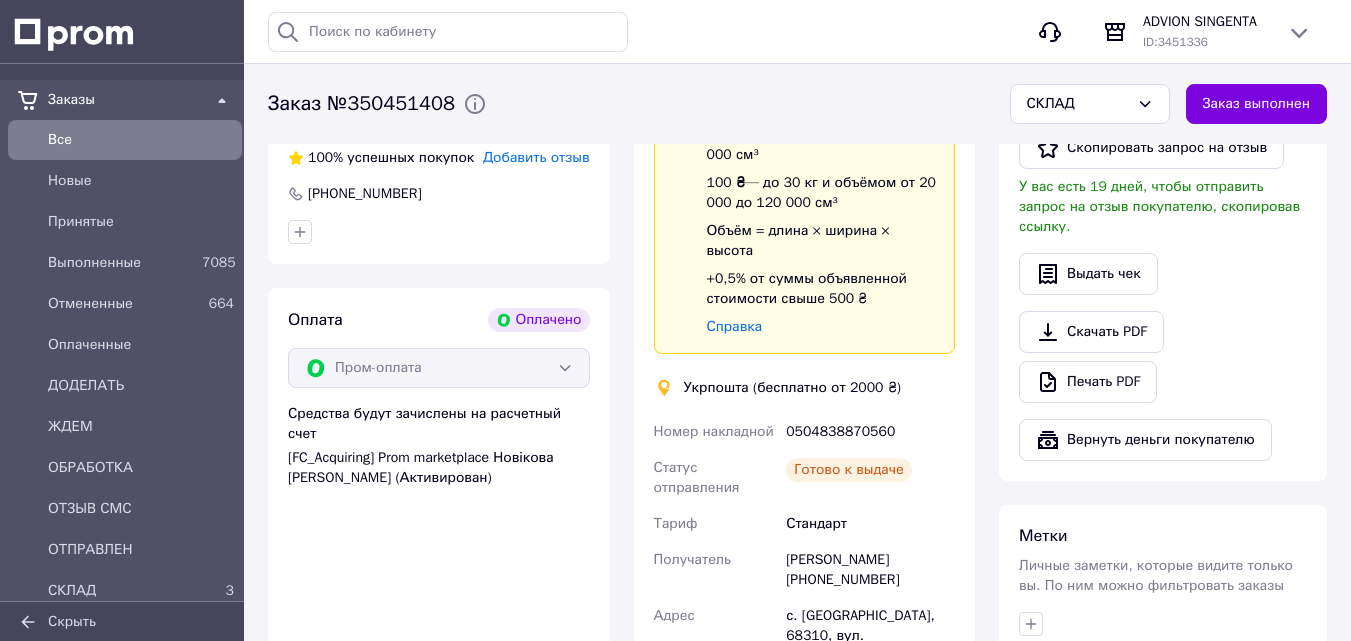 scroll, scrollTop: 700, scrollLeft: 0, axis: vertical 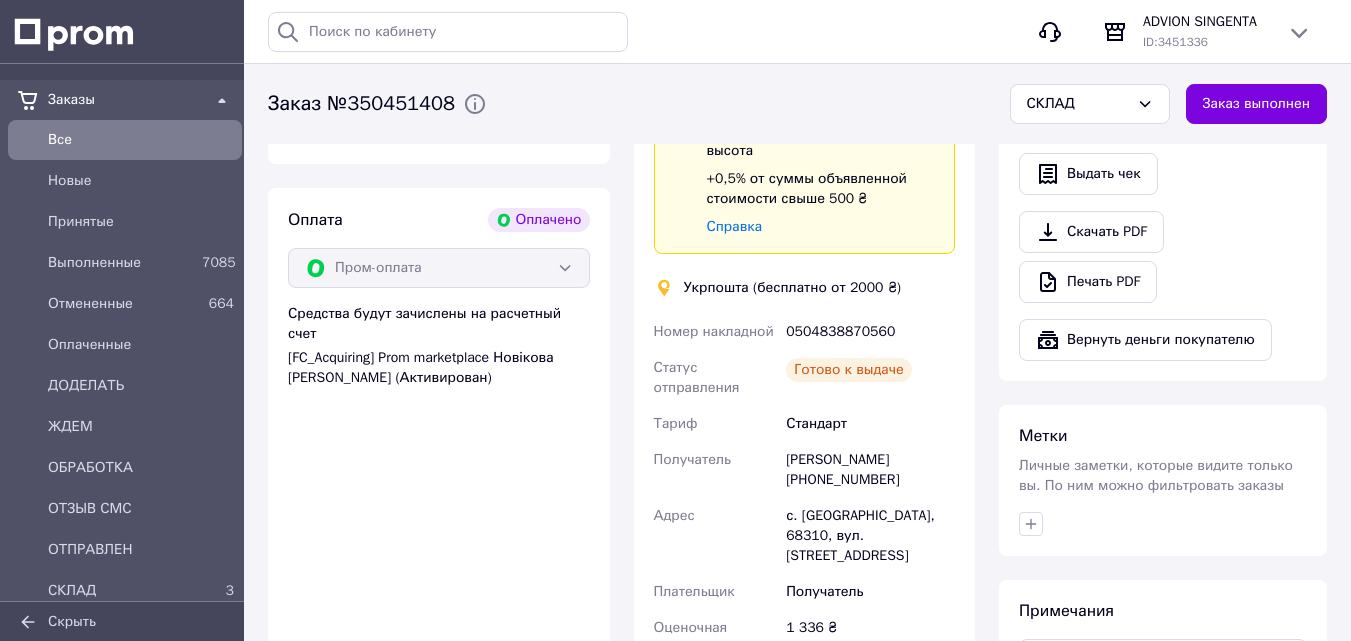 click on "0504838870560" at bounding box center (870, 332) 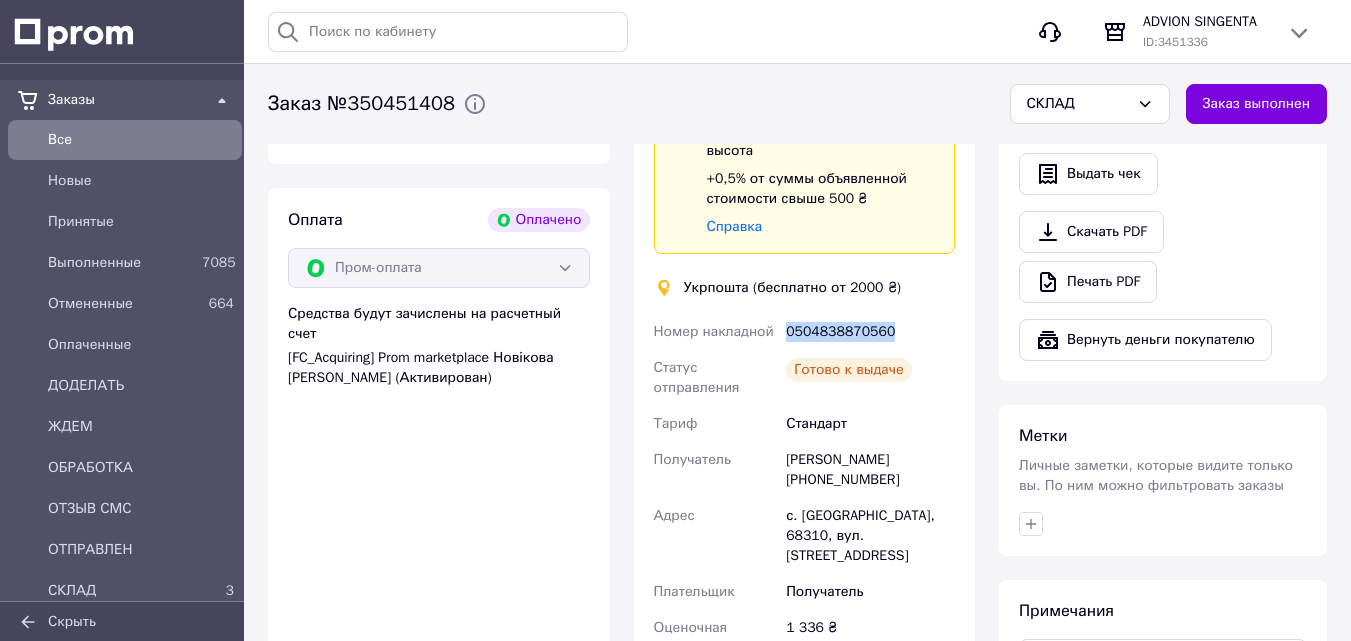 click on "0504838870560" at bounding box center [870, 332] 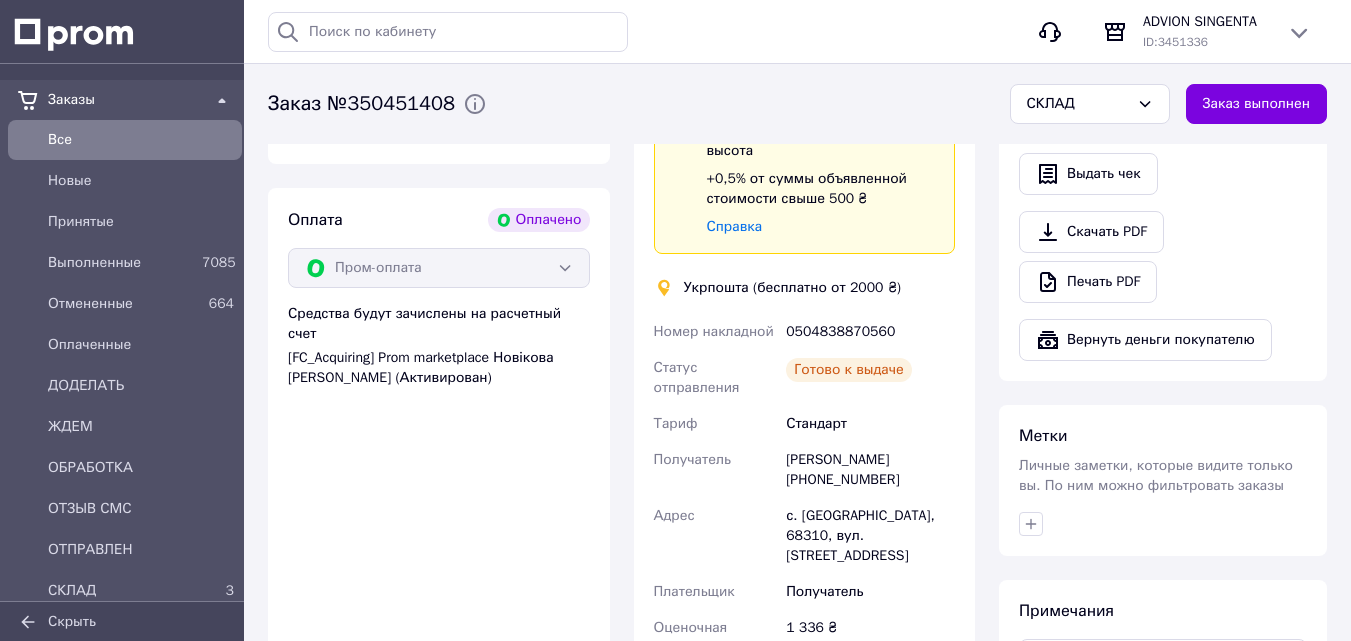 click on "Покупатель [PERSON_NAME] 3 заказа у вас на 3 130 ₴ 100%   успешных покупок Добавить отзыв [PHONE_NUMBER] Оплата Оплачено Пром-оплата Средства будут зачислены на расчетный счет [FC_Acquiring] Prom marketplace Новікова [PERSON_NAME] (Активирован)" at bounding box center (439, 359) 